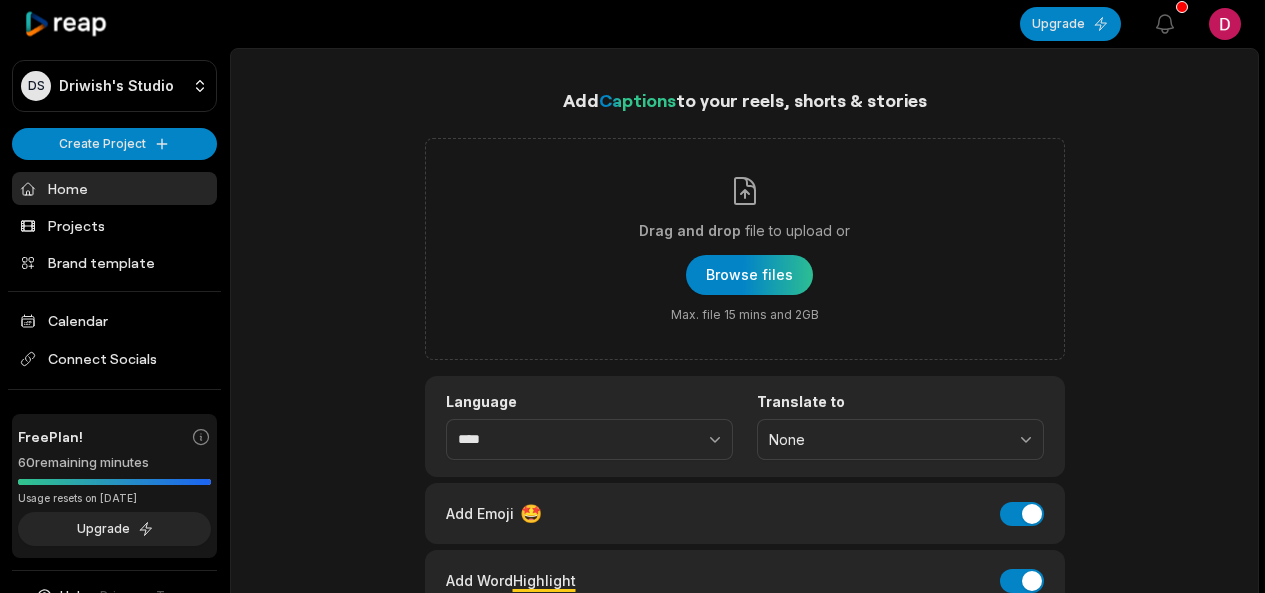 scroll, scrollTop: 0, scrollLeft: 0, axis: both 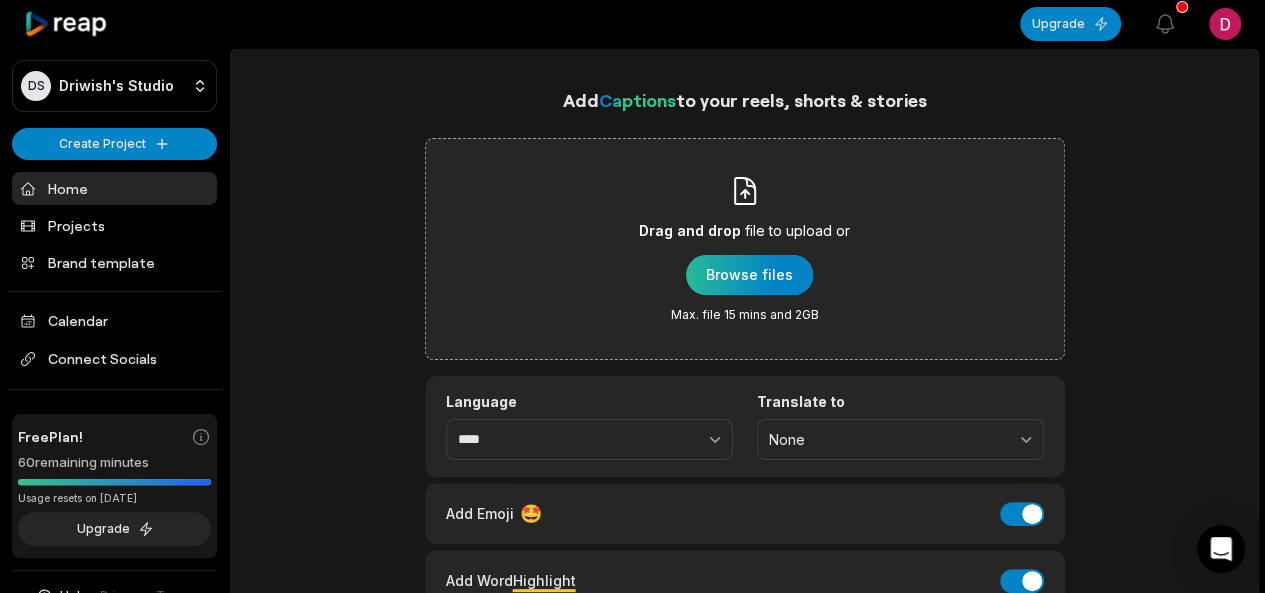 click at bounding box center [749, 275] 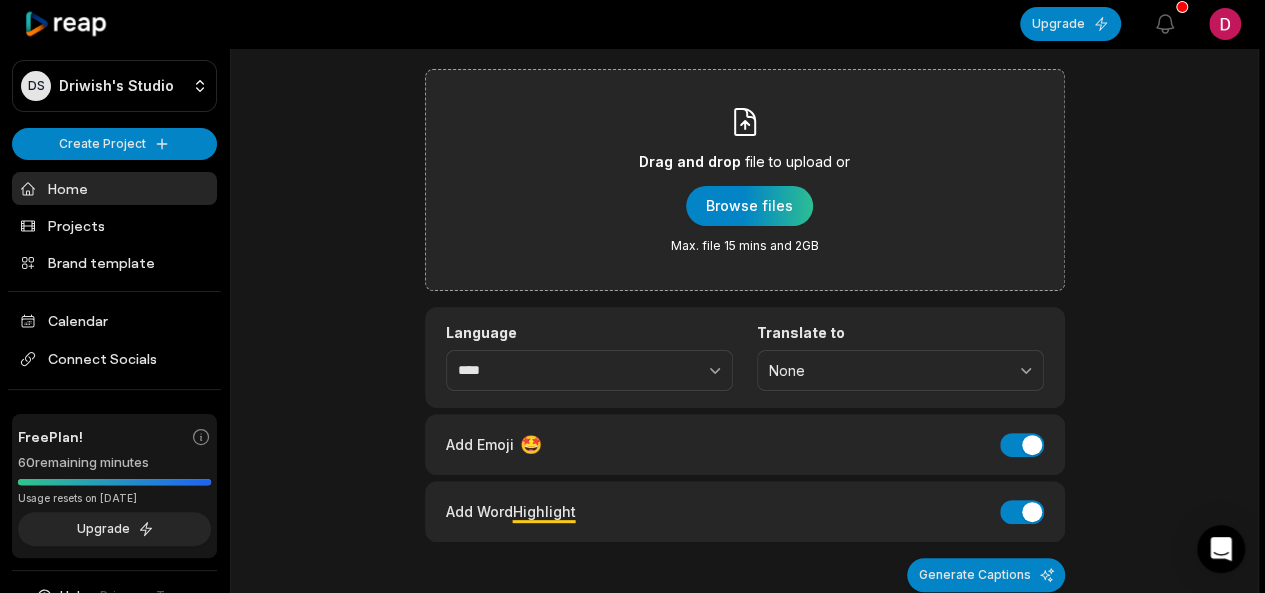scroll, scrollTop: 0, scrollLeft: 0, axis: both 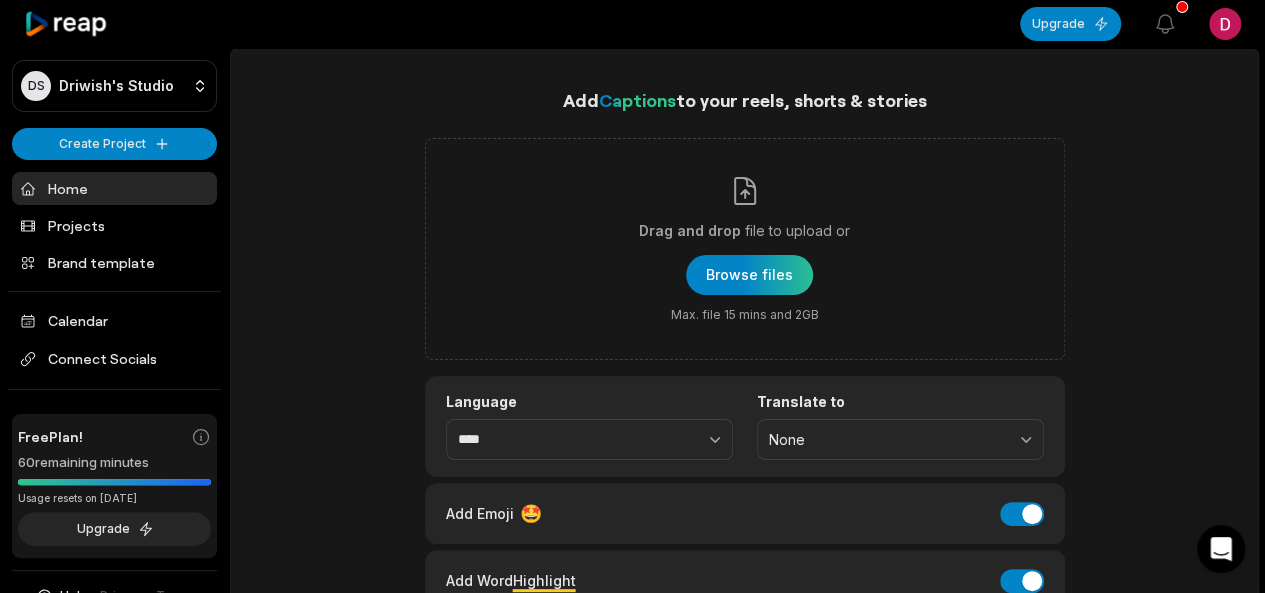 click 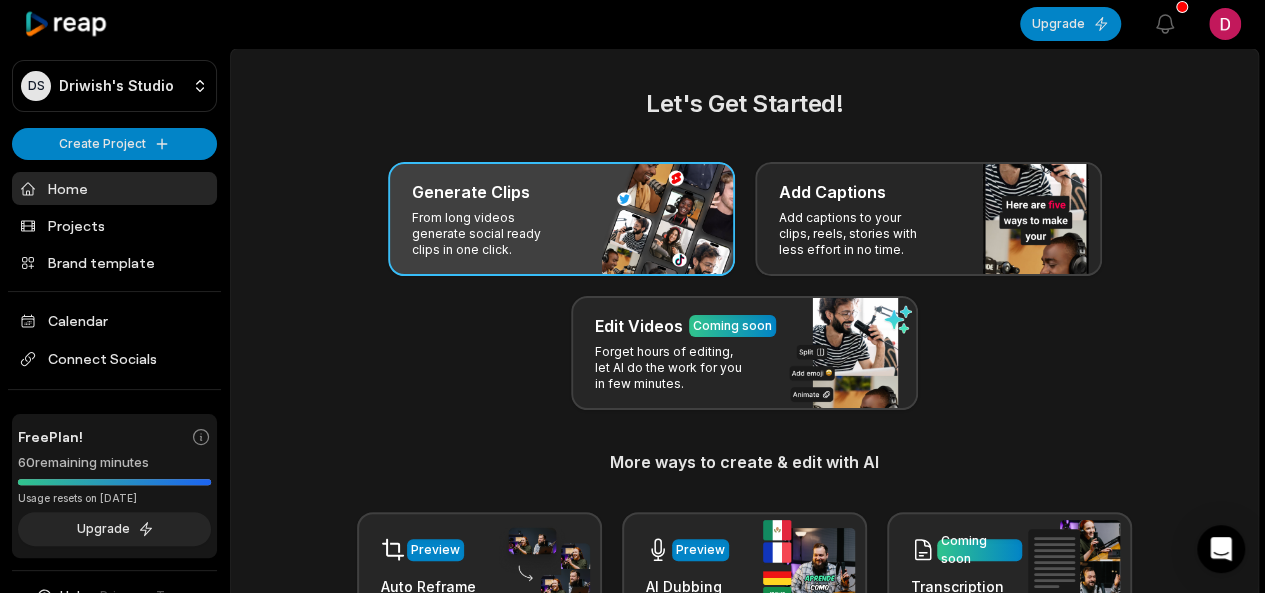 click on "Generate Clips From long videos generate social ready clips in one click." at bounding box center (561, 219) 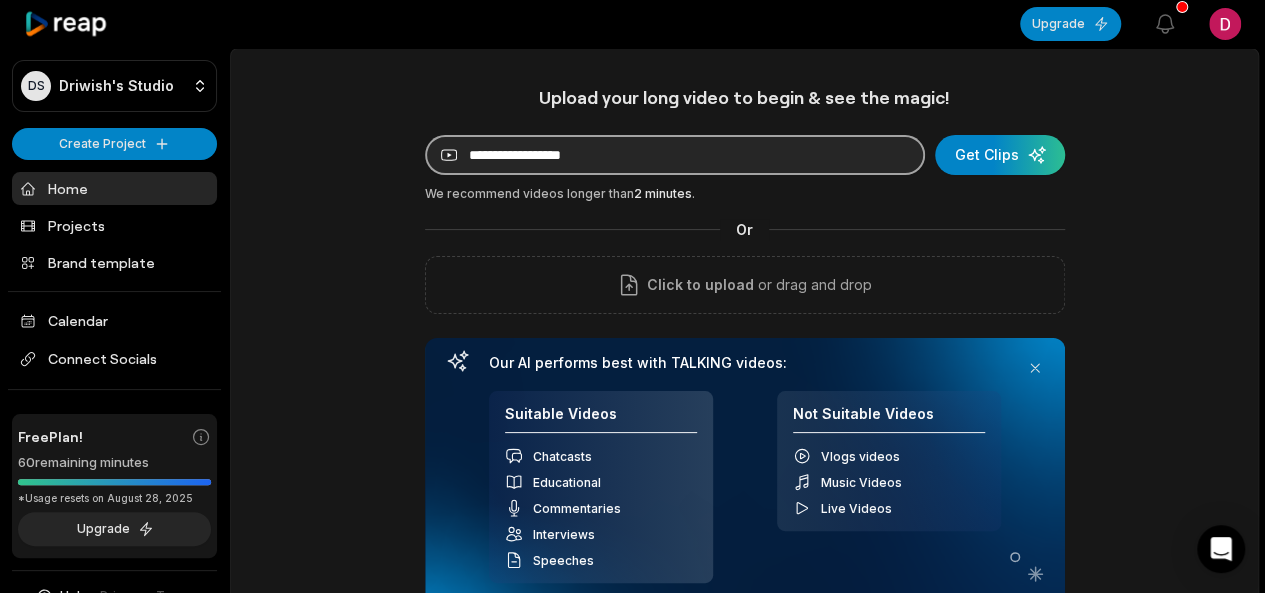 paste on "**********" 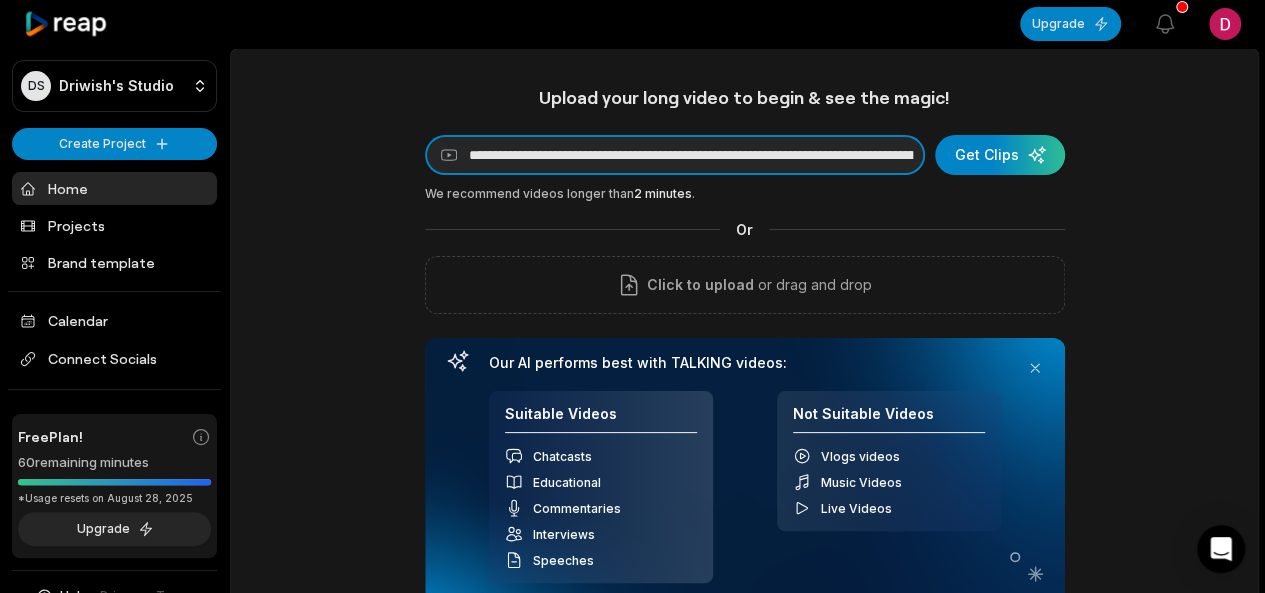 scroll, scrollTop: 0, scrollLeft: 9298, axis: horizontal 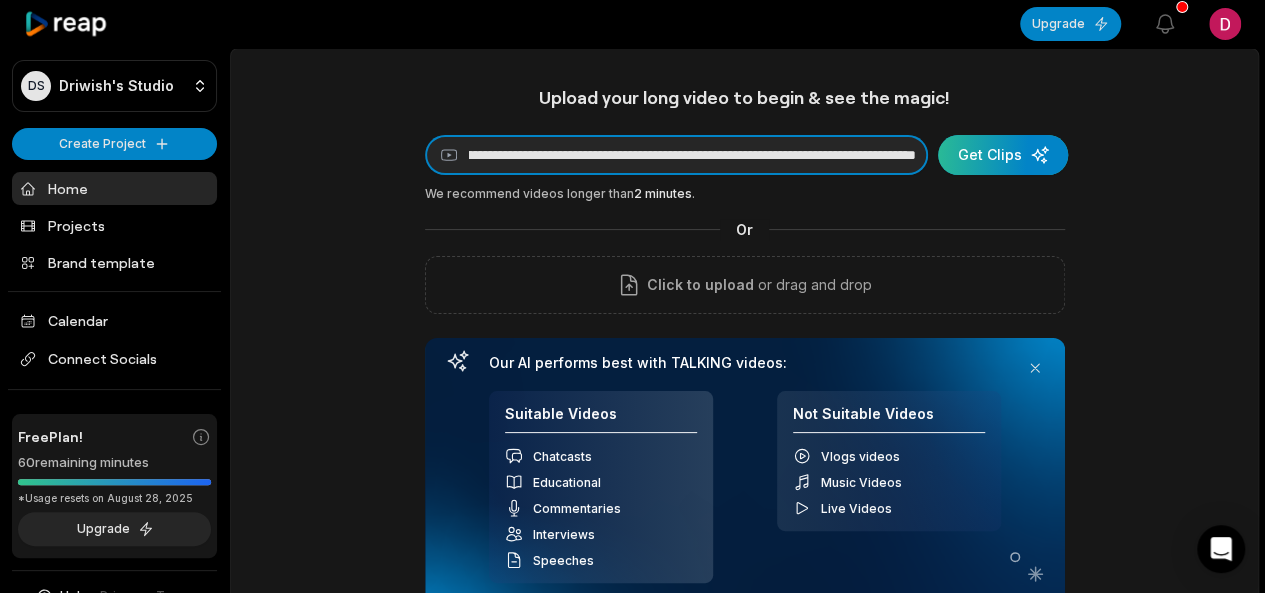 type on "**********" 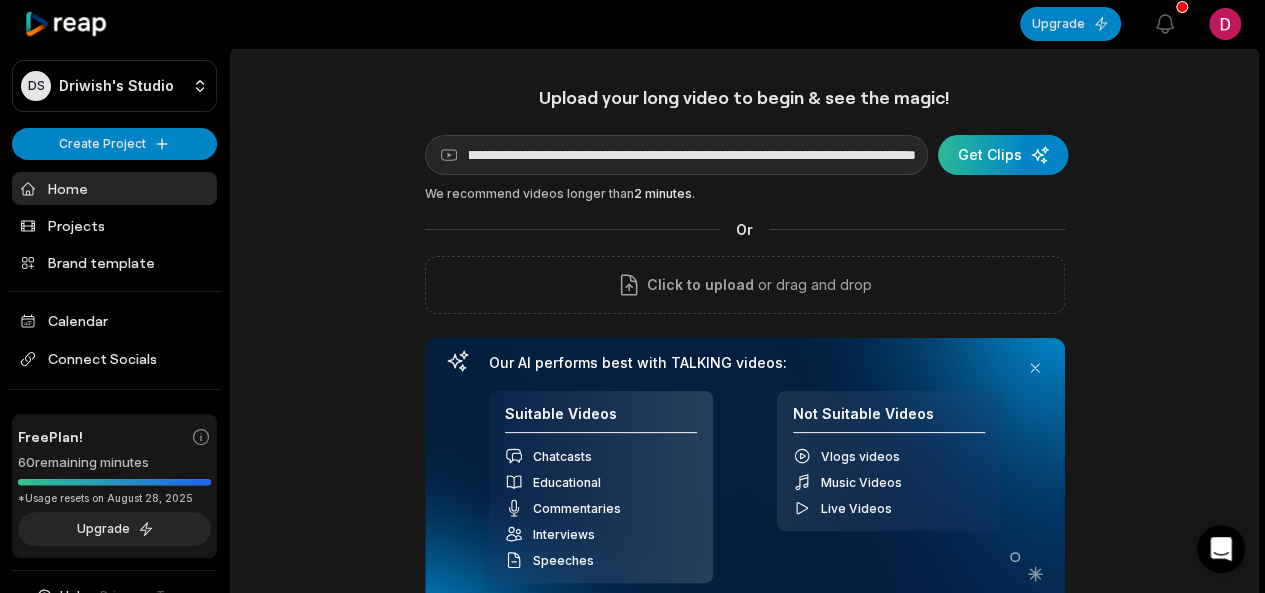 click at bounding box center (1003, 155) 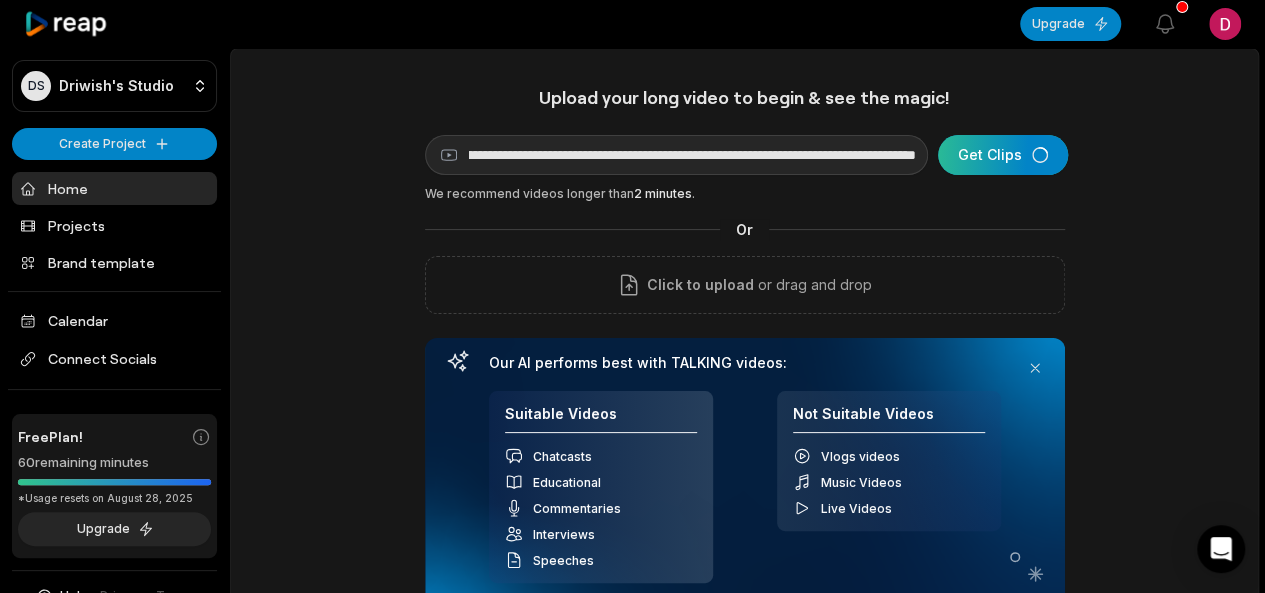 scroll, scrollTop: 0, scrollLeft: 0, axis: both 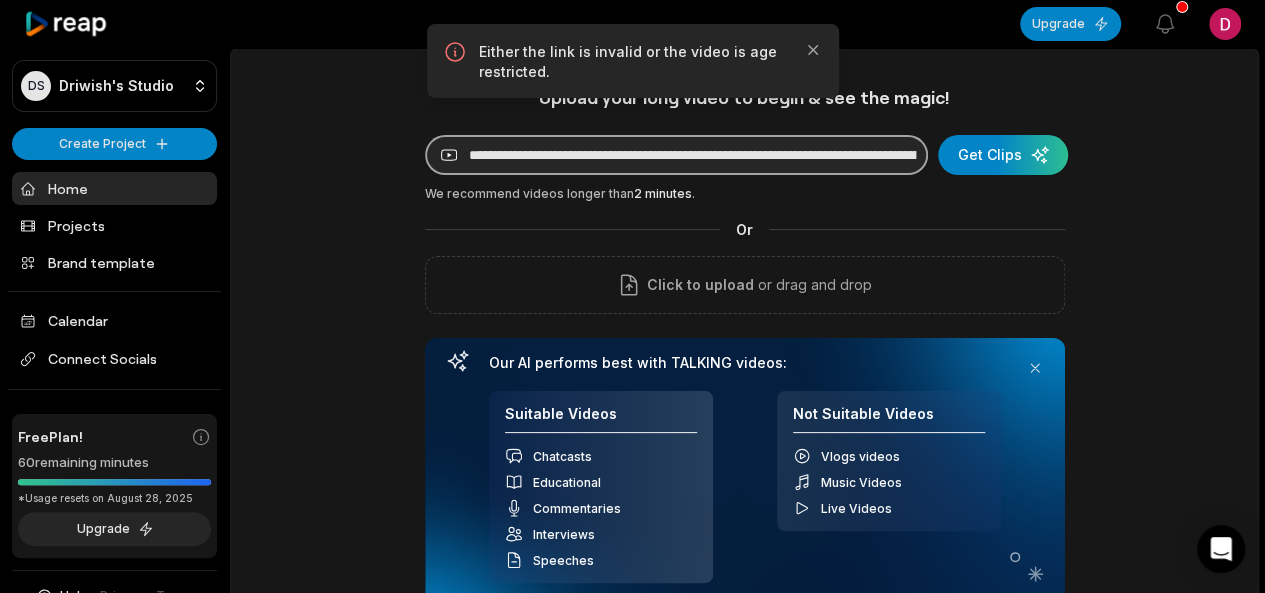 drag, startPoint x: 624, startPoint y: 153, endPoint x: 528, endPoint y: 139, distance: 97.015465 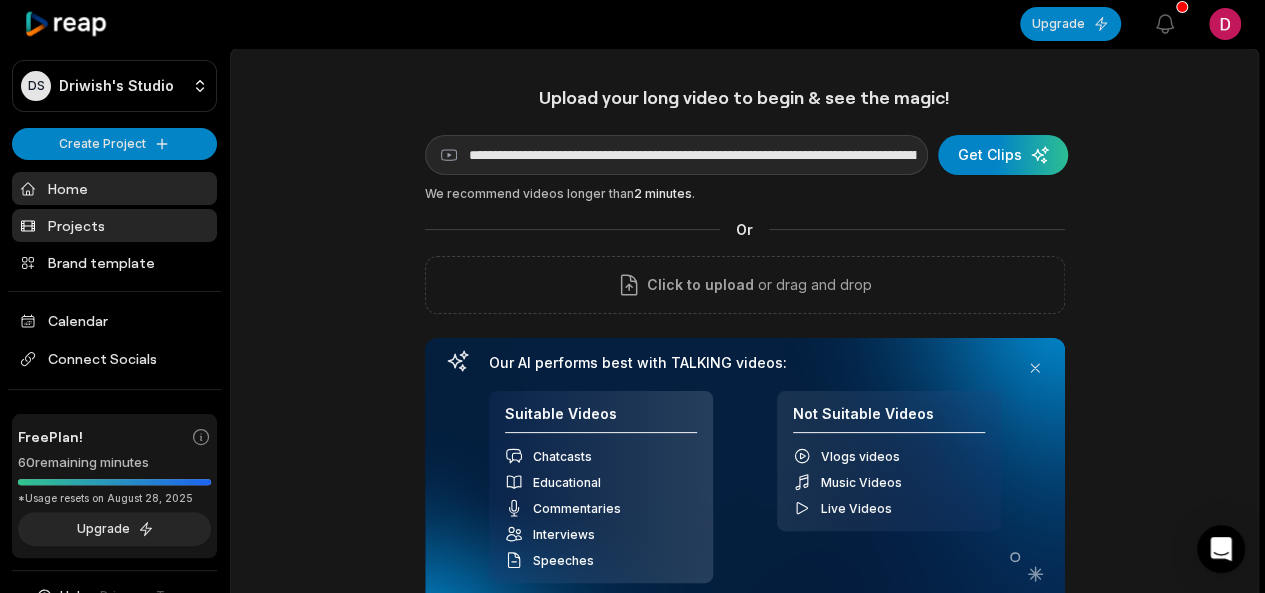 click on "Projects" at bounding box center [114, 225] 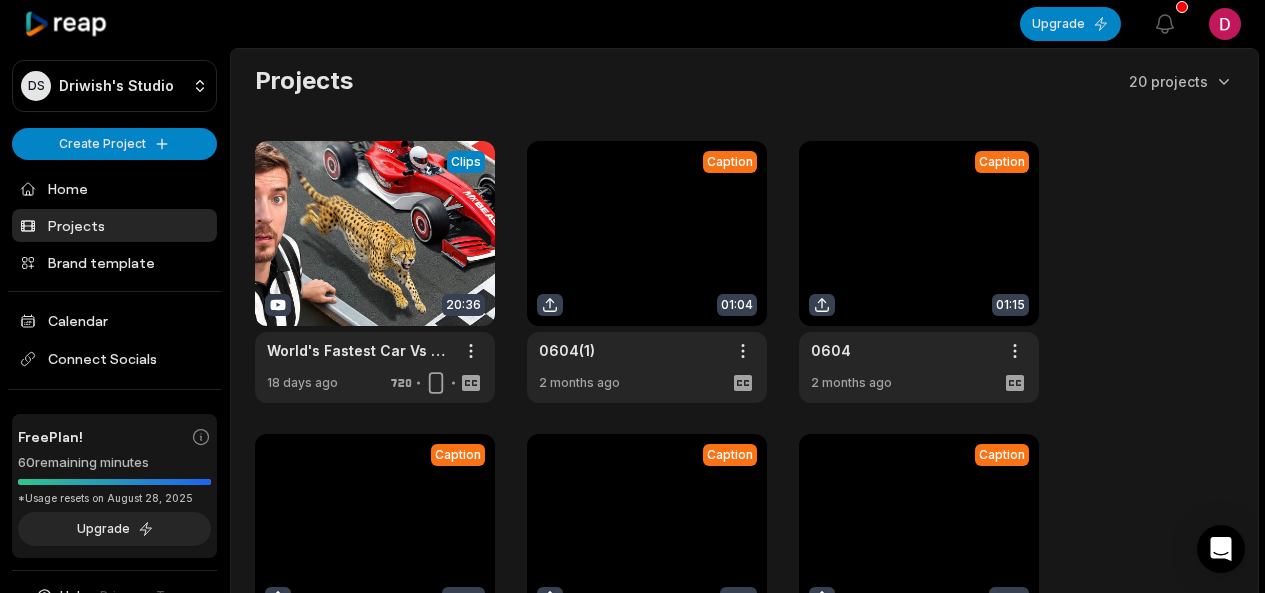 scroll, scrollTop: 0, scrollLeft: 0, axis: both 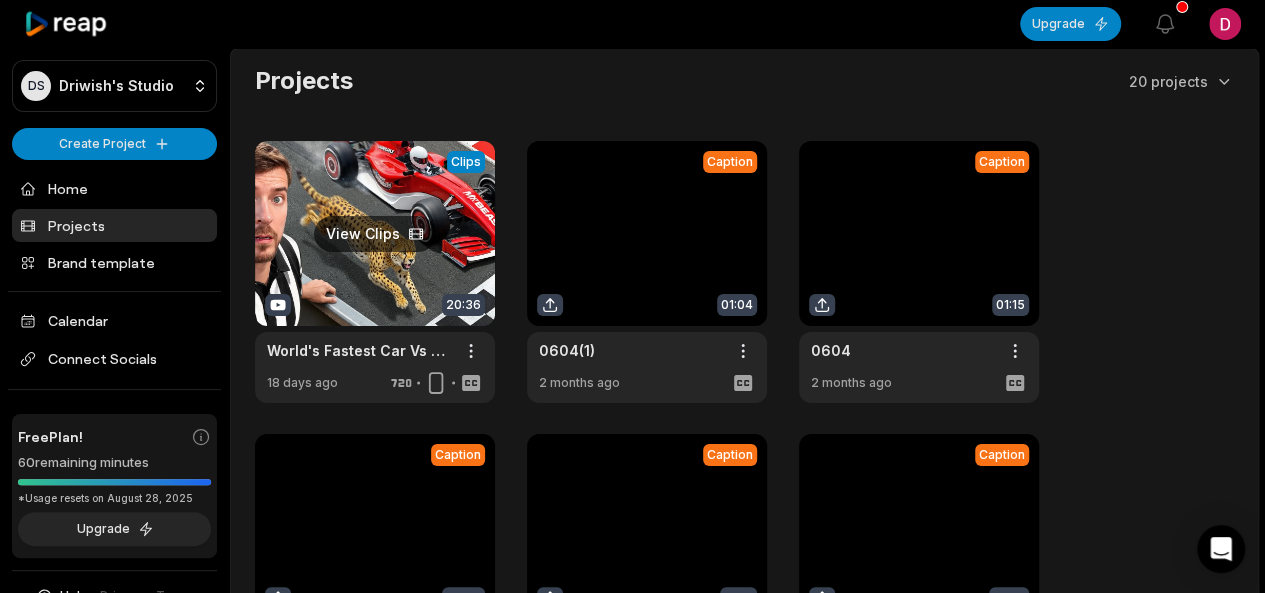 click at bounding box center [375, 272] 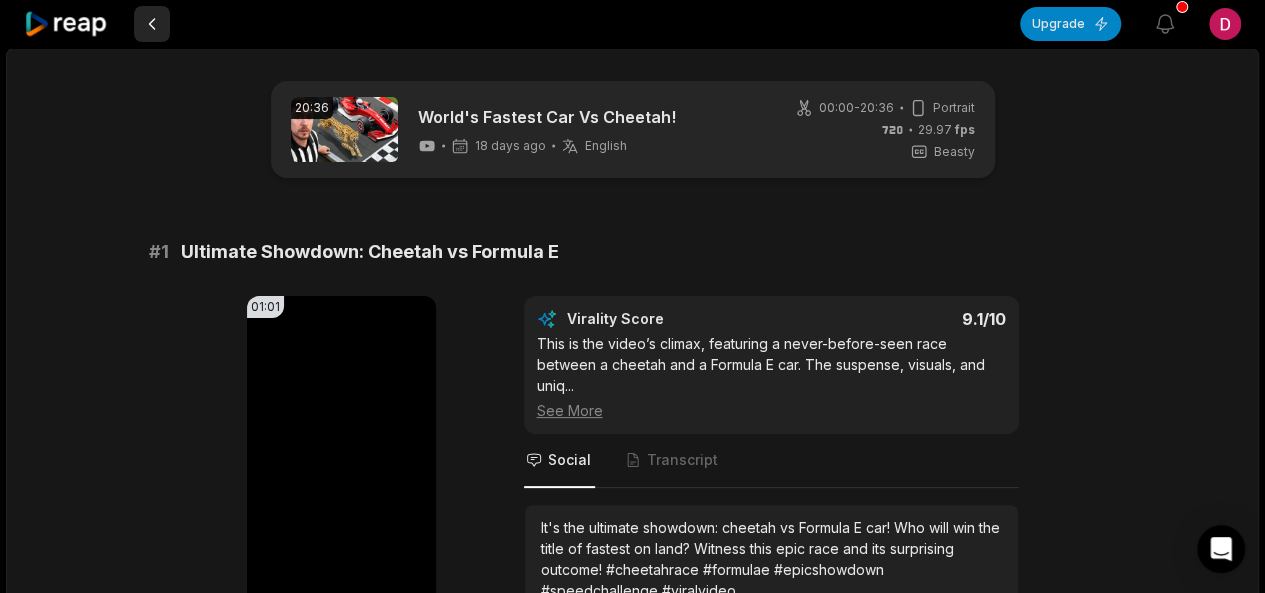 click at bounding box center (152, 24) 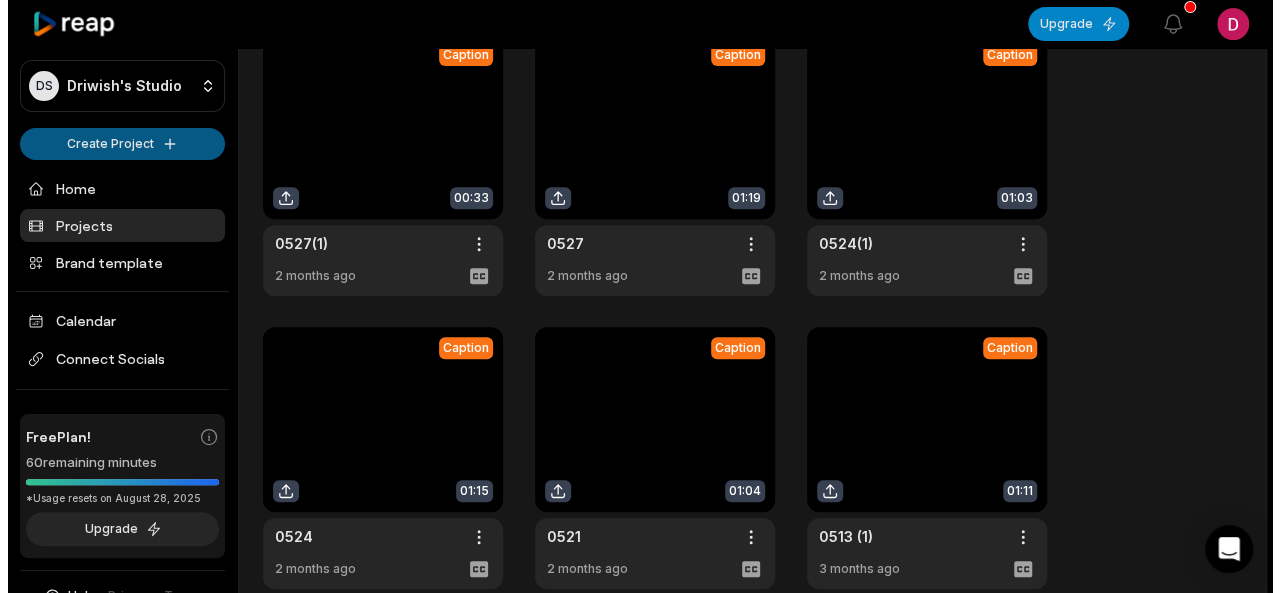 scroll, scrollTop: 0, scrollLeft: 0, axis: both 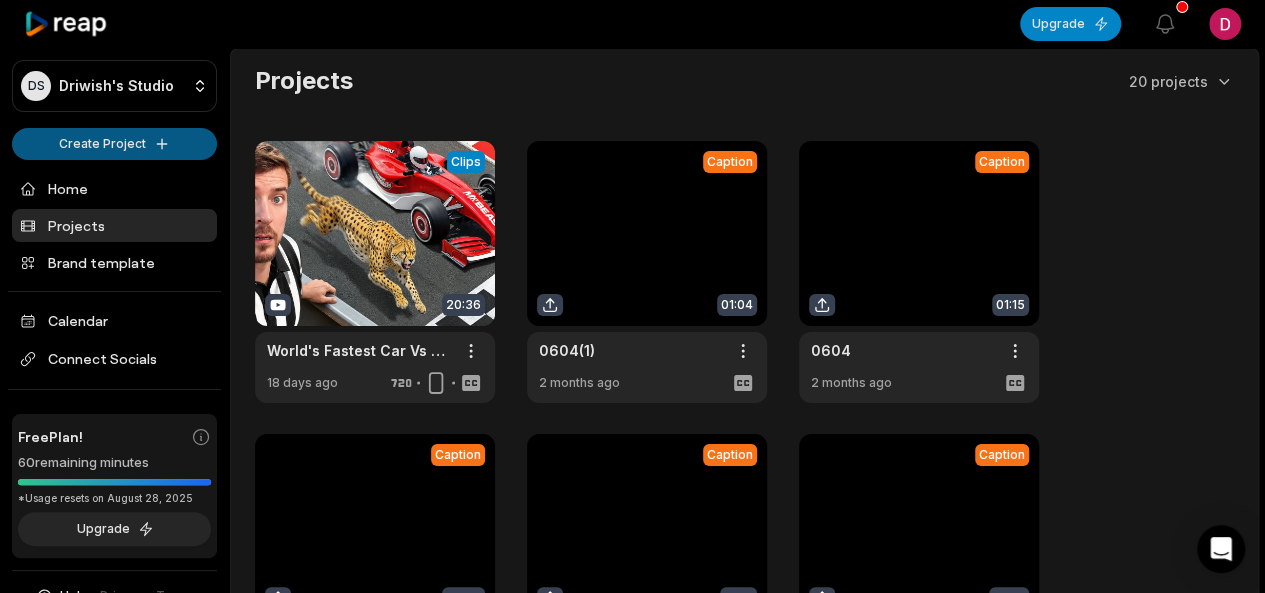 click on "DS Driwish's Studio Create Project Home Projects Brand template Calendar Connect Socials Free  Plan! 60  remaining minutes *Usage resets on [DATE] Upgrade Help Privacy Terms Open sidebar Upgrade View notifications Open user menu Projects   20 projects   View Clips Clips 20:36 World's Fastest Car Vs Cheetah! Open options 18 days ago Caption 01:04 0604(1) Open options 2 months ago Caption 01:15 0604 Open options 2 months ago Caption 00:33 0527(1) Open options 2 months ago Caption 01:19 0527 Open options 2 months ago Caption 01:03 0524(1) Open options 2 months ago Caption 01:15 0524 Open options 2 months ago Caption 01:04 0521 Open options 2 months ago Caption 01:11 0513 (1) Open options 3 months ago Processing Caption 00:00 Open options 3 months ago Processing Caption 00:00 Open options 3 months ago Processing Caption 00:00 Open options 3 months ago 1 2 Made with   in [CITY]" at bounding box center [632, 296] 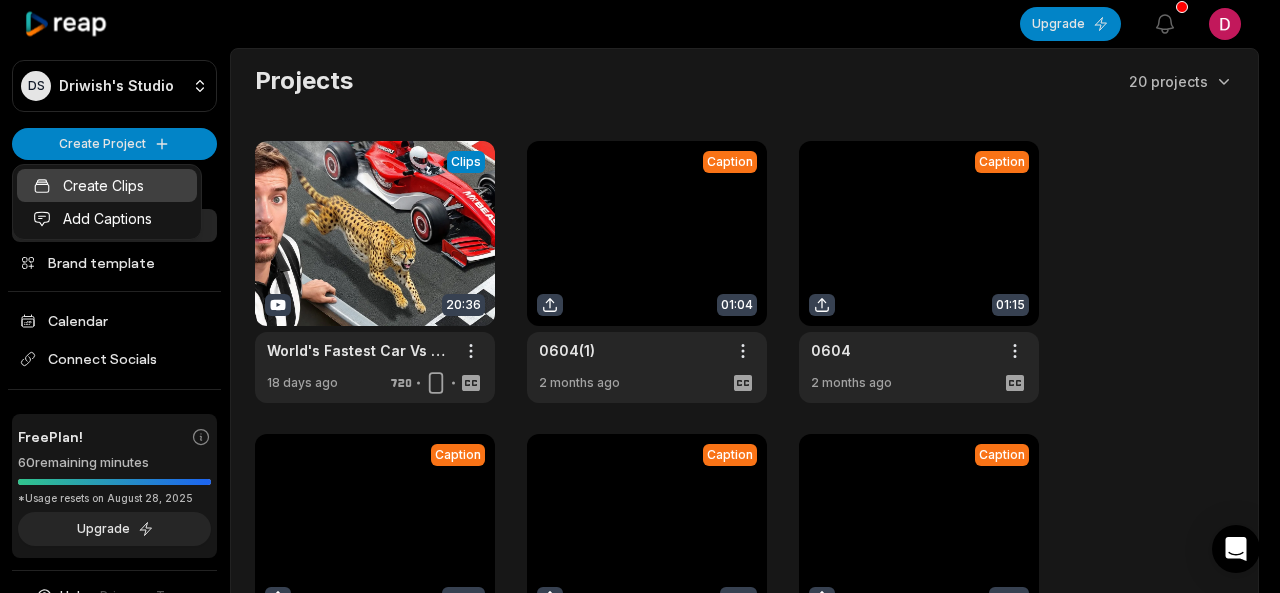 click on "Create Clips" at bounding box center [107, 185] 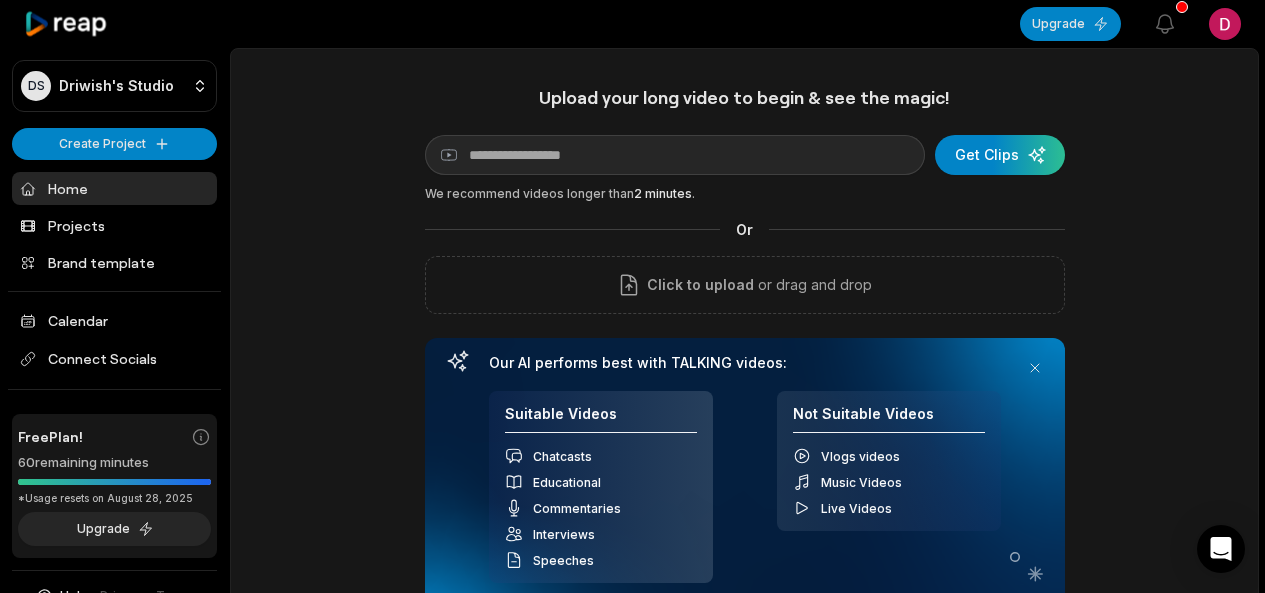 scroll, scrollTop: 0, scrollLeft: 0, axis: both 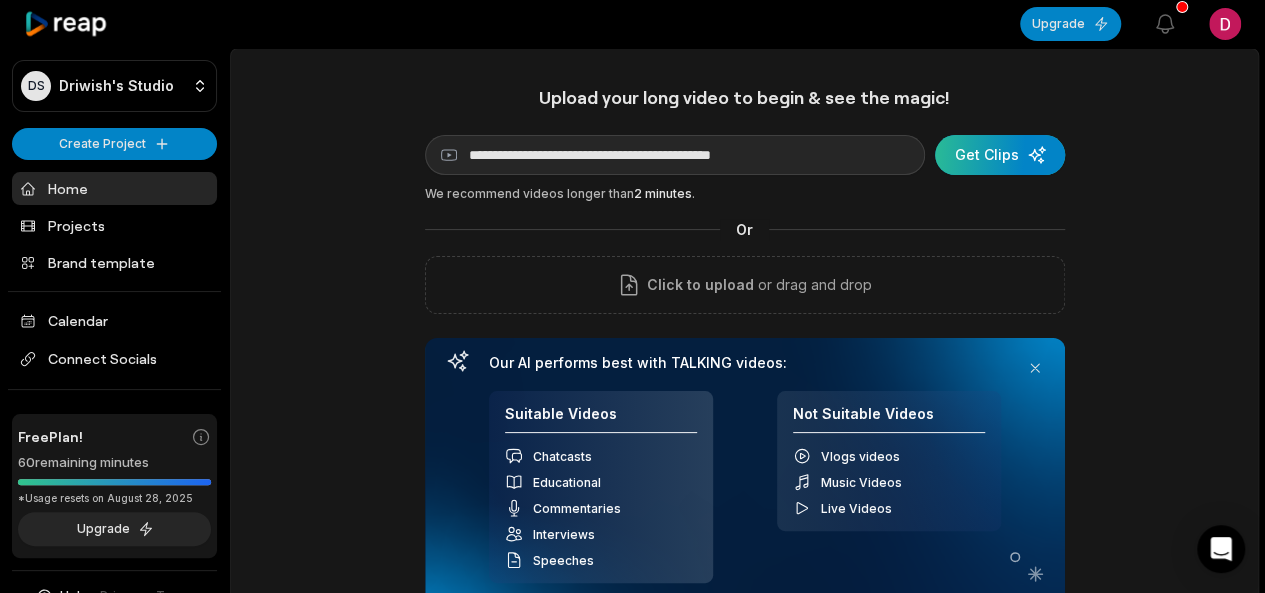 type on "**********" 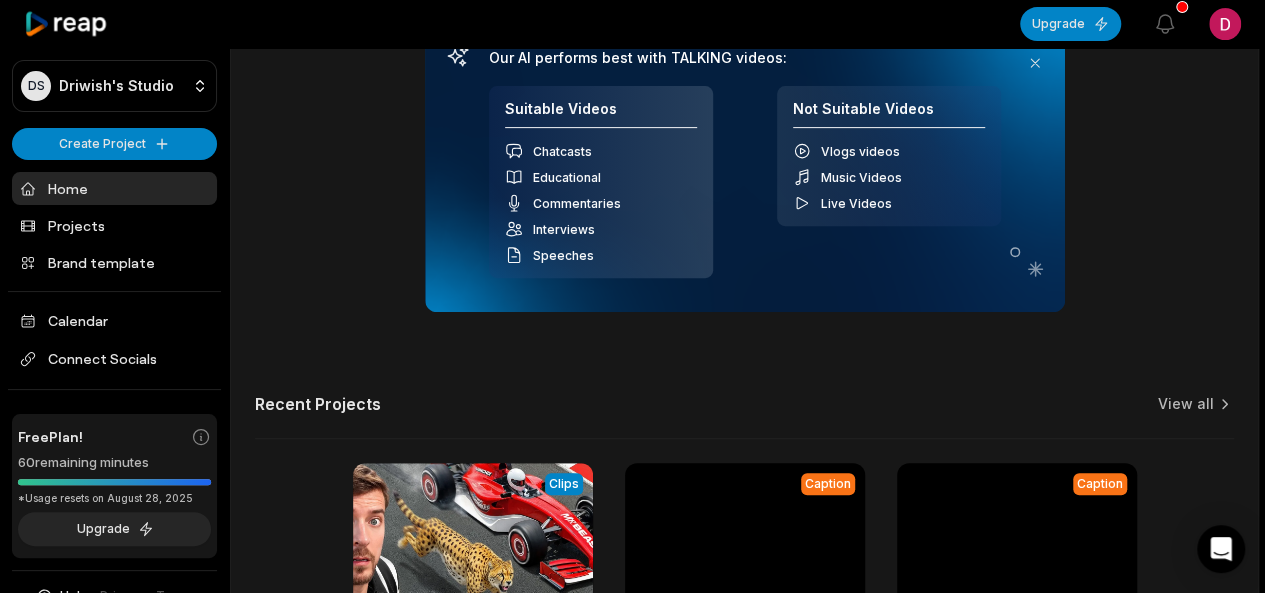 scroll, scrollTop: 100, scrollLeft: 0, axis: vertical 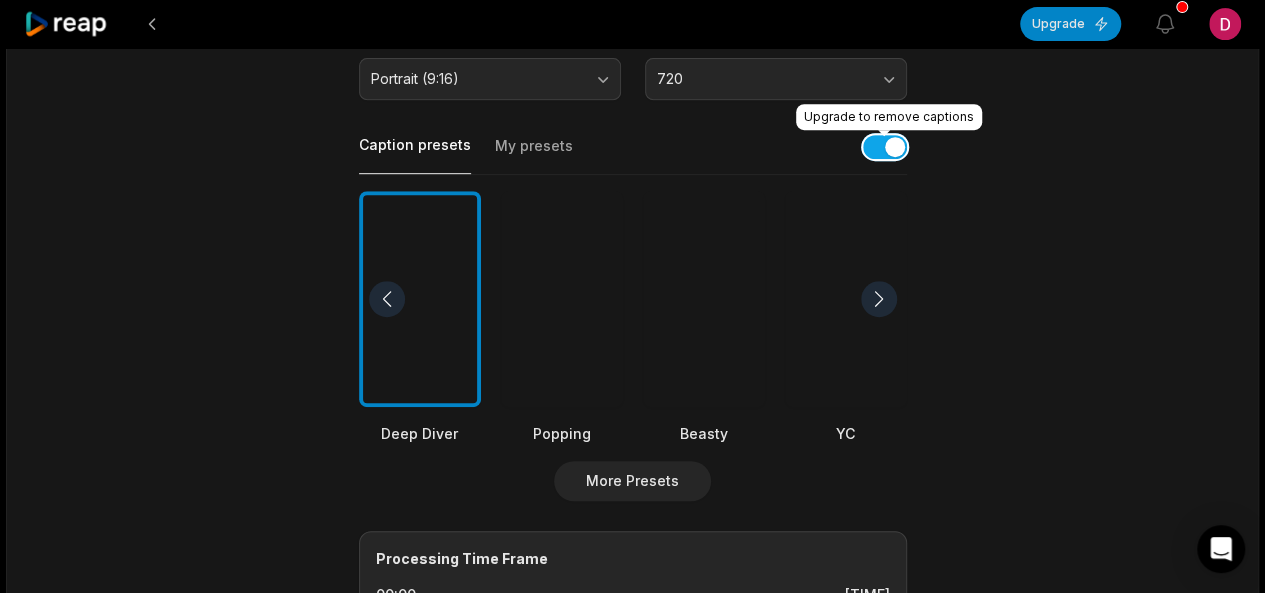click at bounding box center (885, 147) 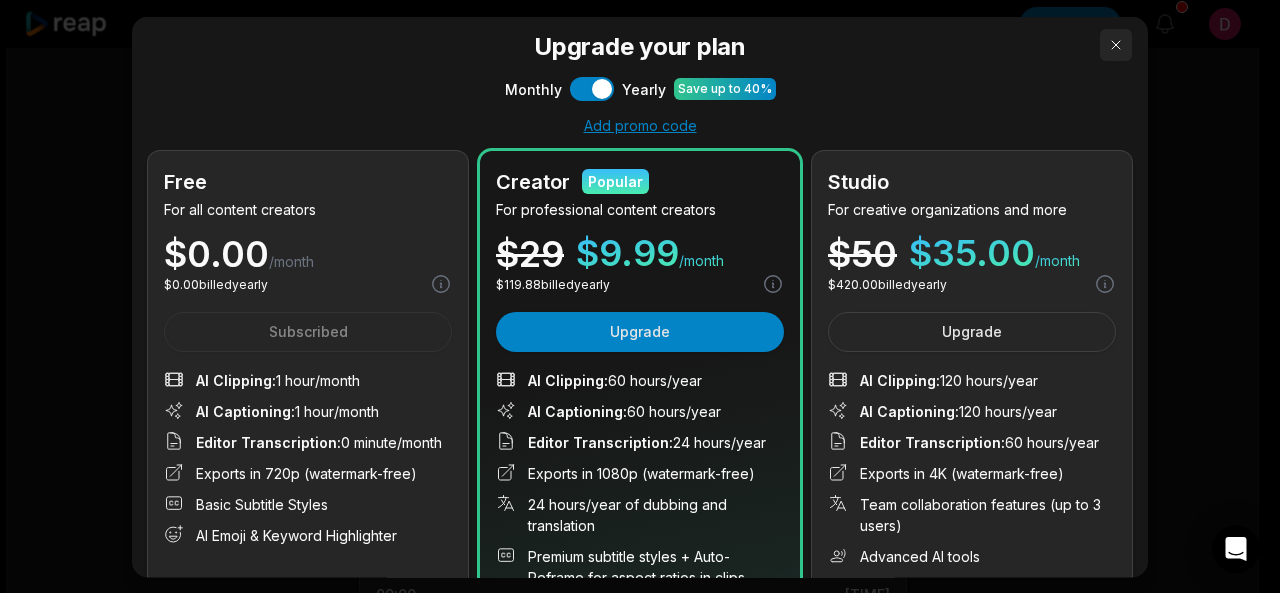 click at bounding box center [1116, 44] 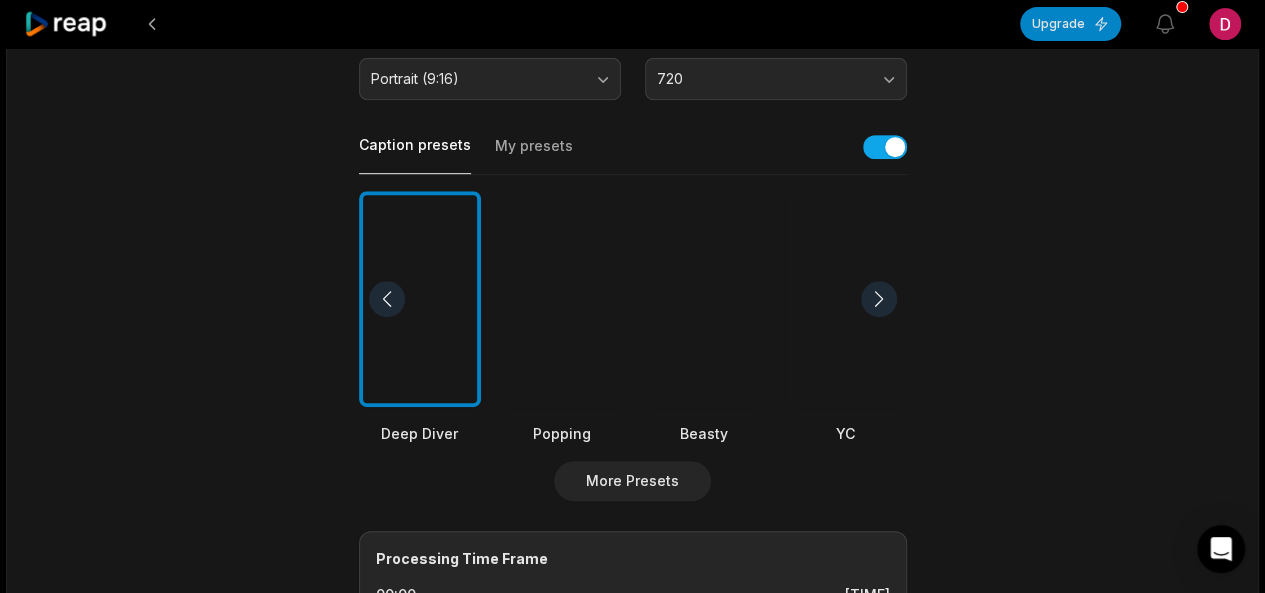 click on "My presets" at bounding box center (534, 155) 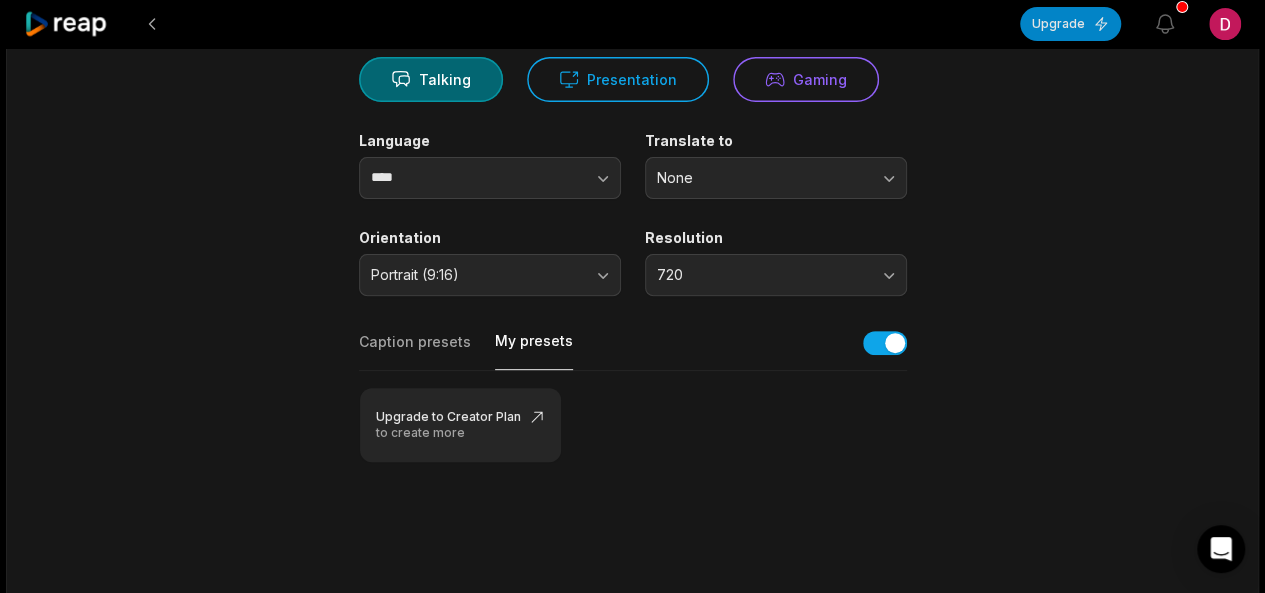 scroll, scrollTop: 200, scrollLeft: 0, axis: vertical 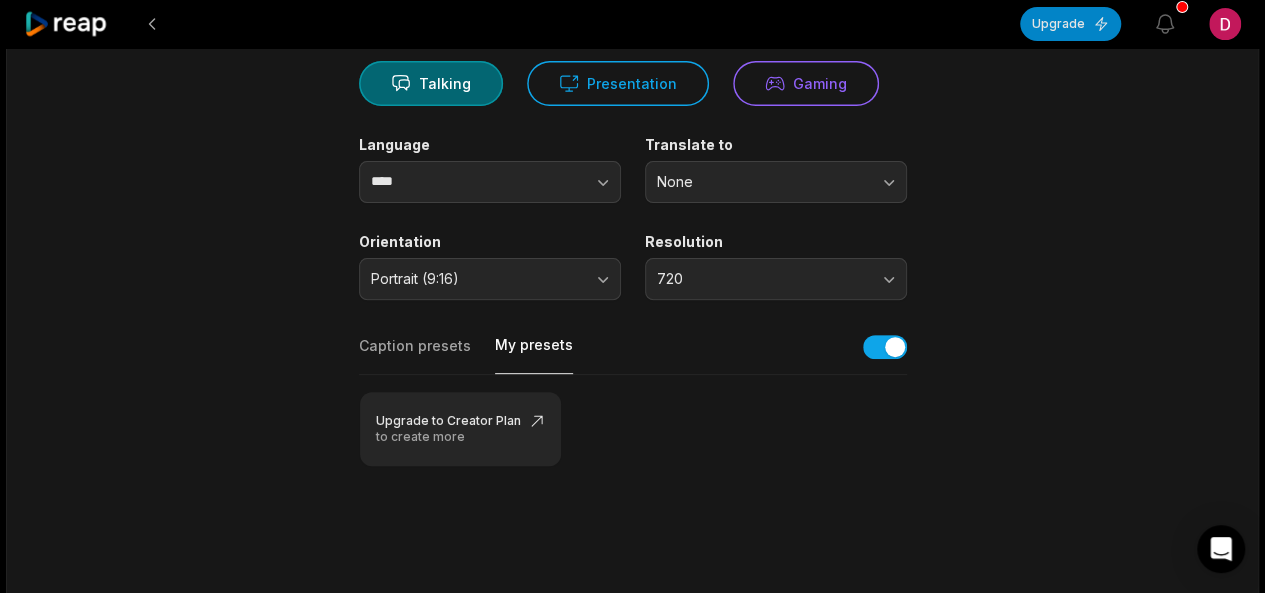 click on "Caption presets" at bounding box center [415, 355] 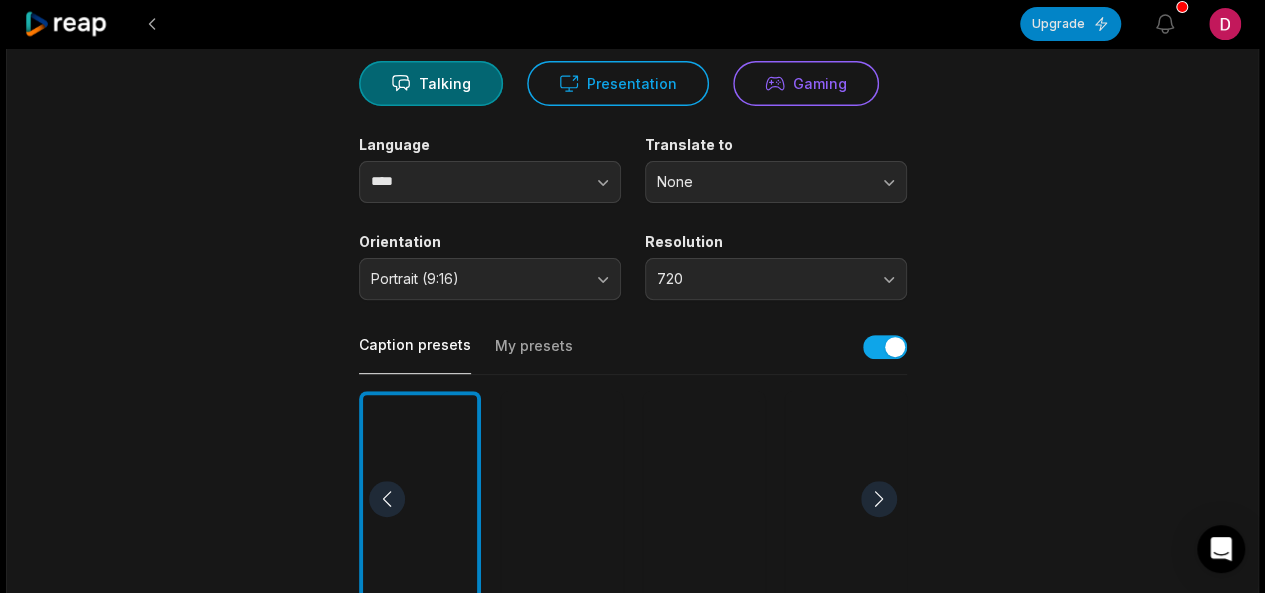 scroll, scrollTop: 500, scrollLeft: 0, axis: vertical 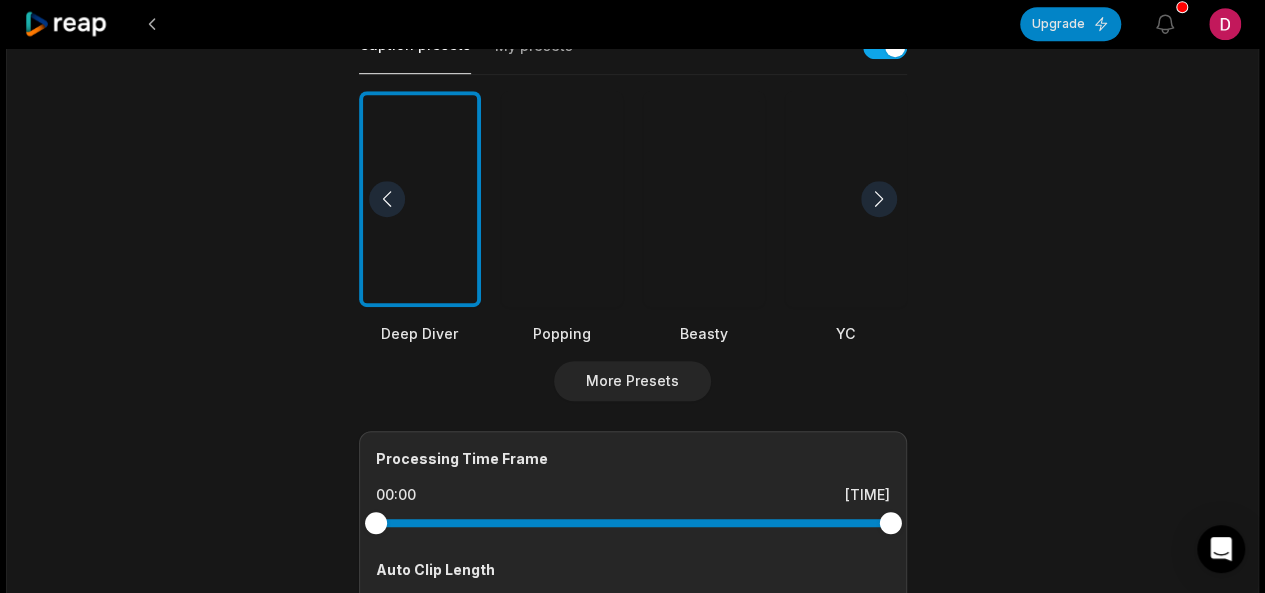 click at bounding box center [704, 199] 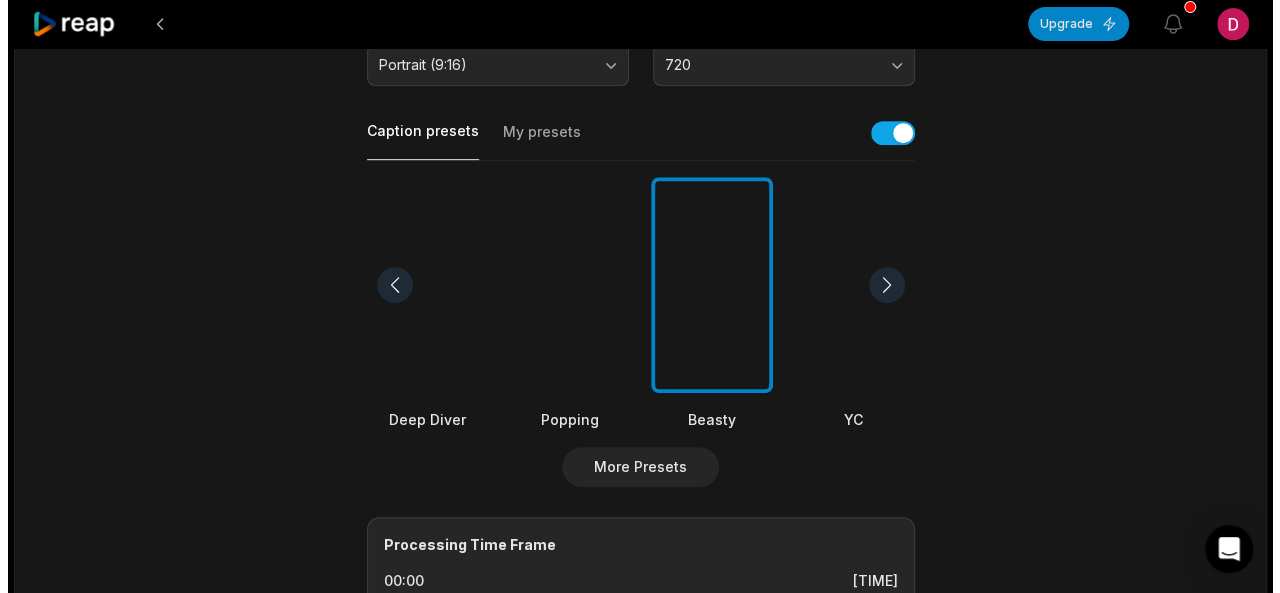 scroll, scrollTop: 400, scrollLeft: 0, axis: vertical 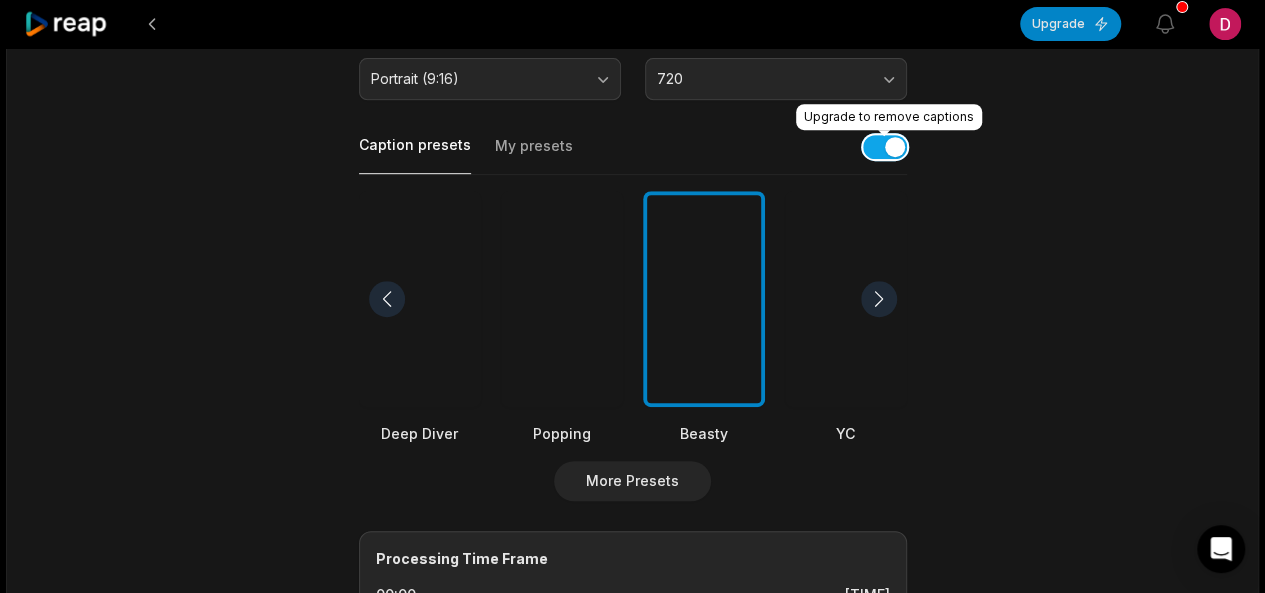 click at bounding box center (885, 147) 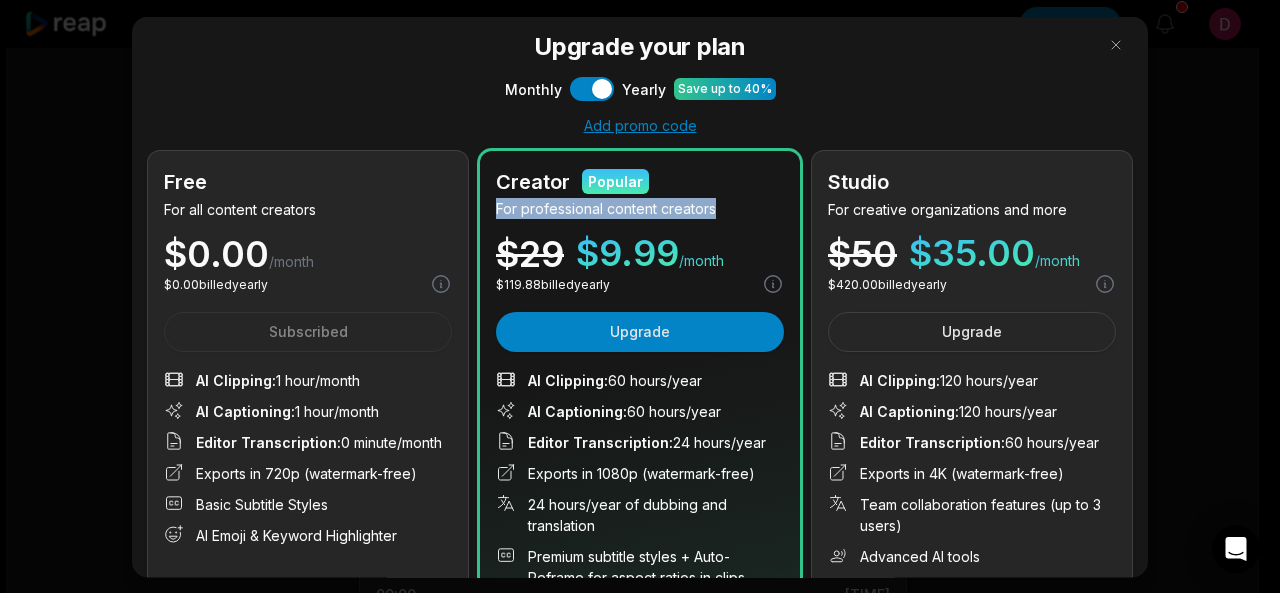 drag, startPoint x: 488, startPoint y: 211, endPoint x: 731, endPoint y: 211, distance: 243 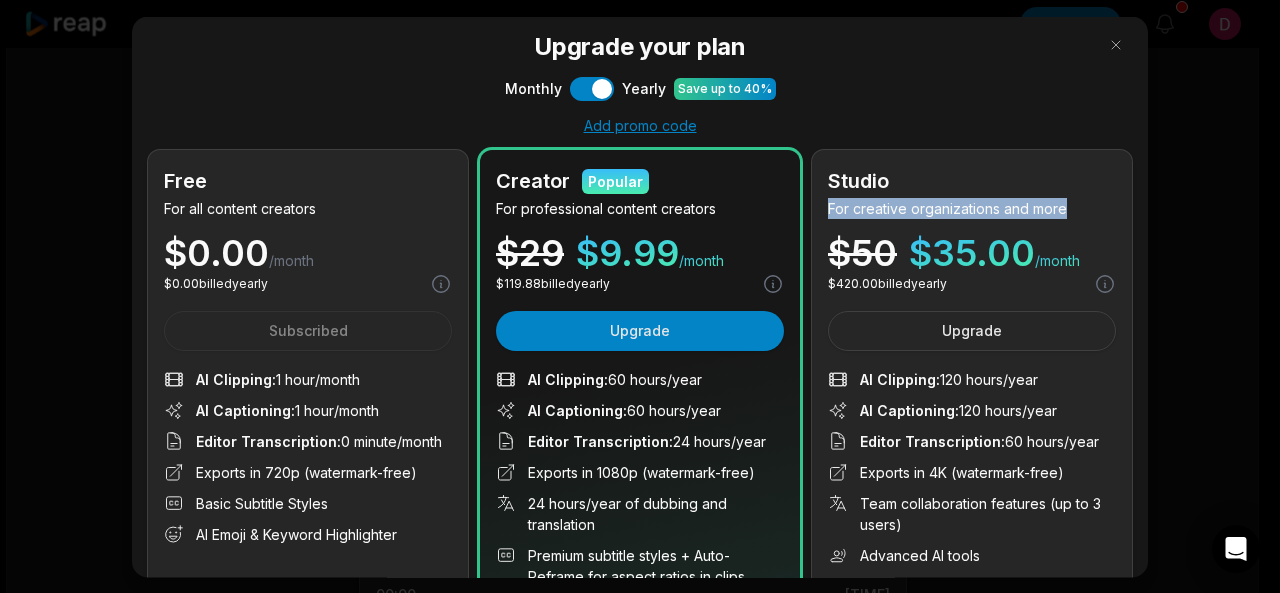 drag, startPoint x: 812, startPoint y: 197, endPoint x: 1082, endPoint y: 197, distance: 270 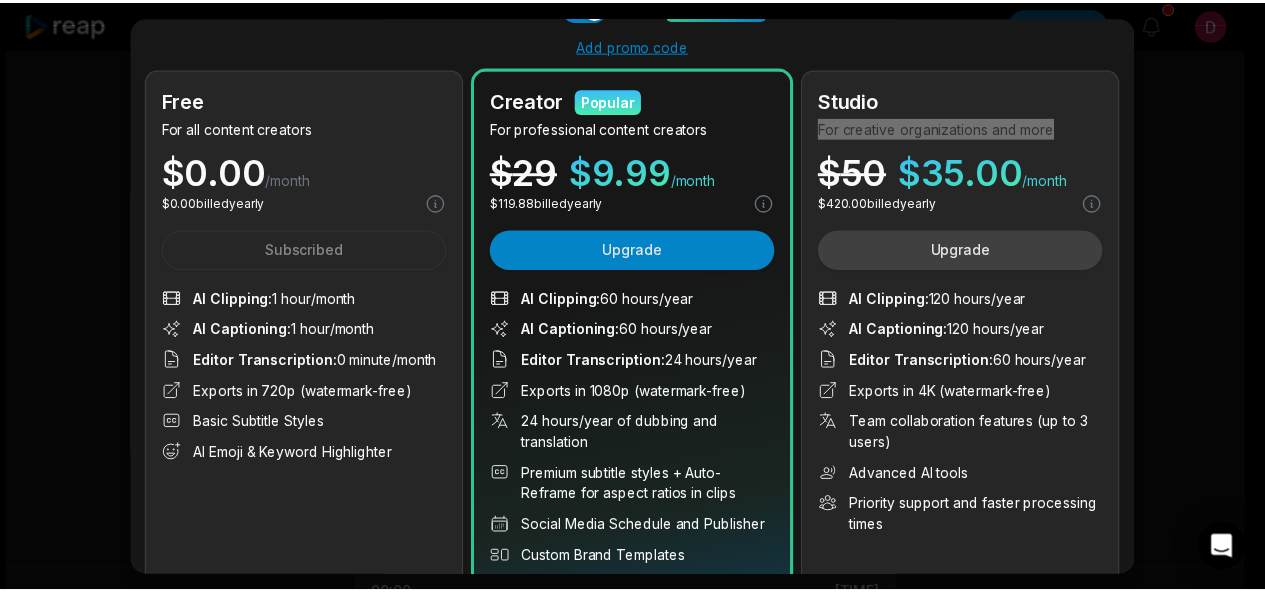 scroll, scrollTop: 100, scrollLeft: 0, axis: vertical 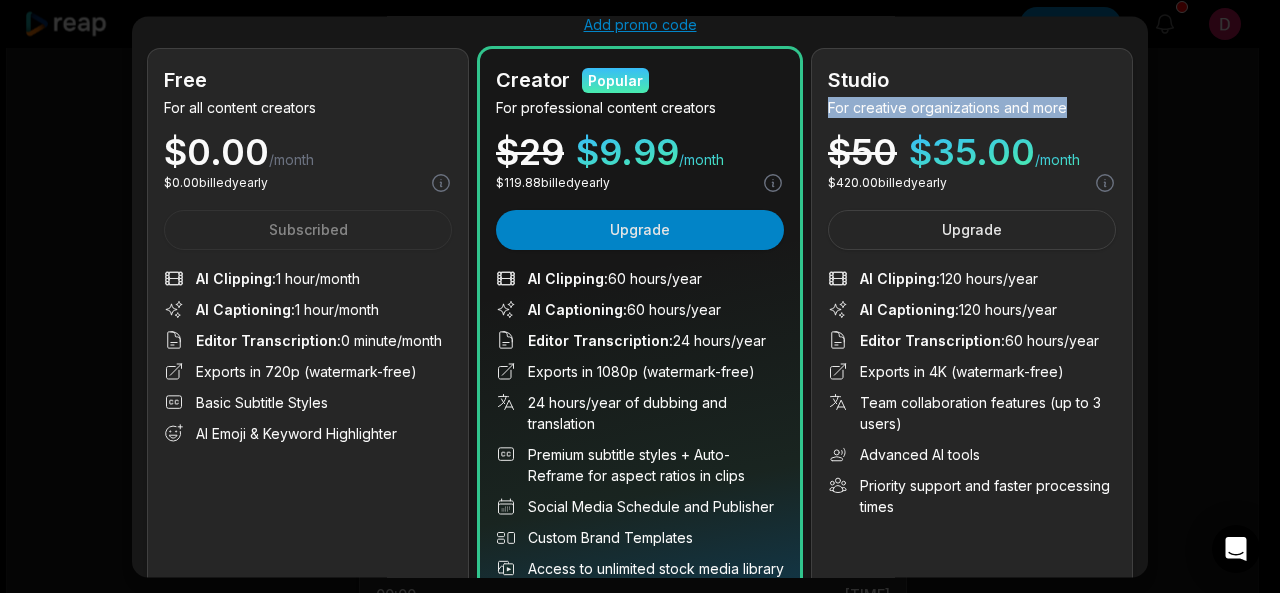 click at bounding box center (640, 296) 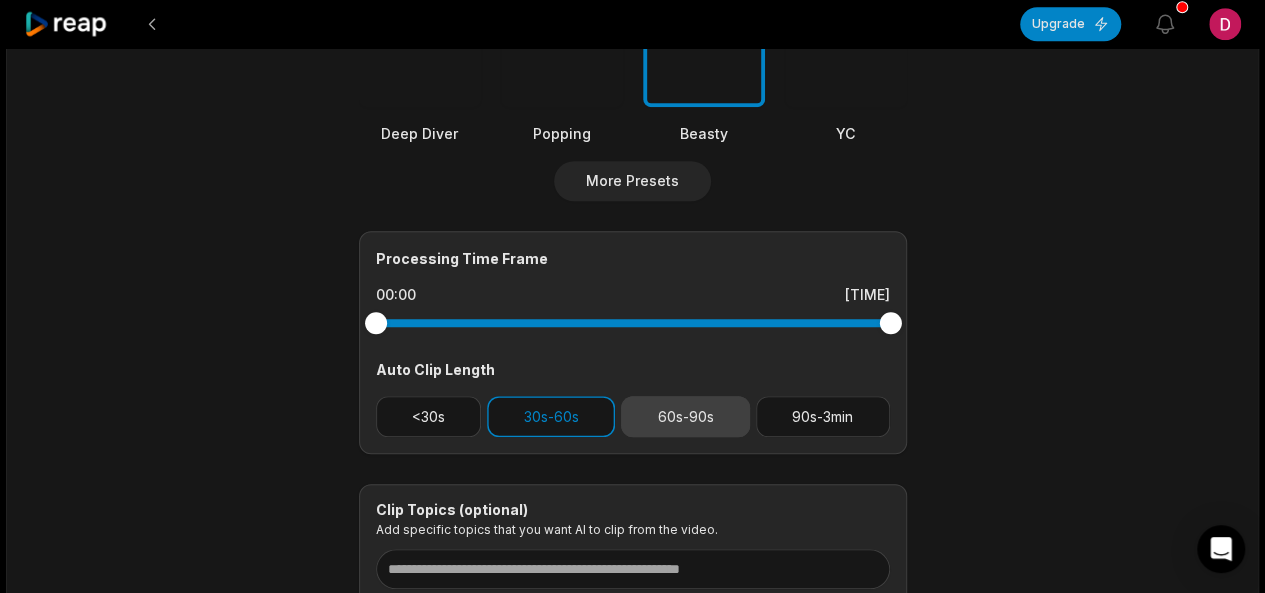 scroll, scrollTop: 854, scrollLeft: 0, axis: vertical 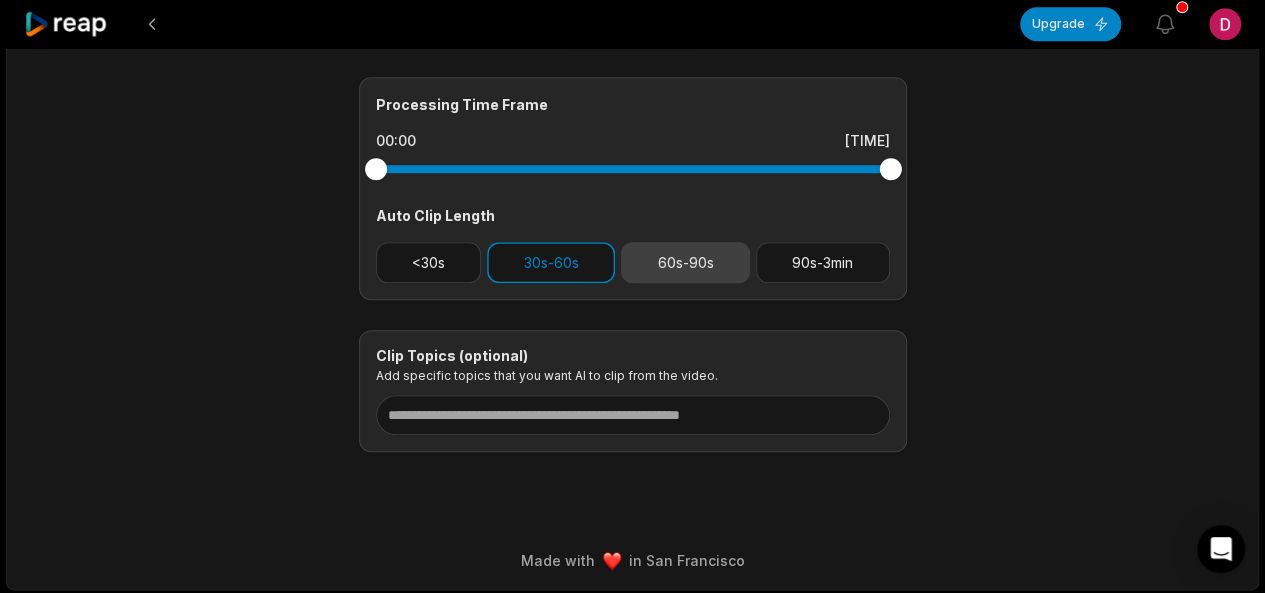 click on "60s-90s" at bounding box center [685, 262] 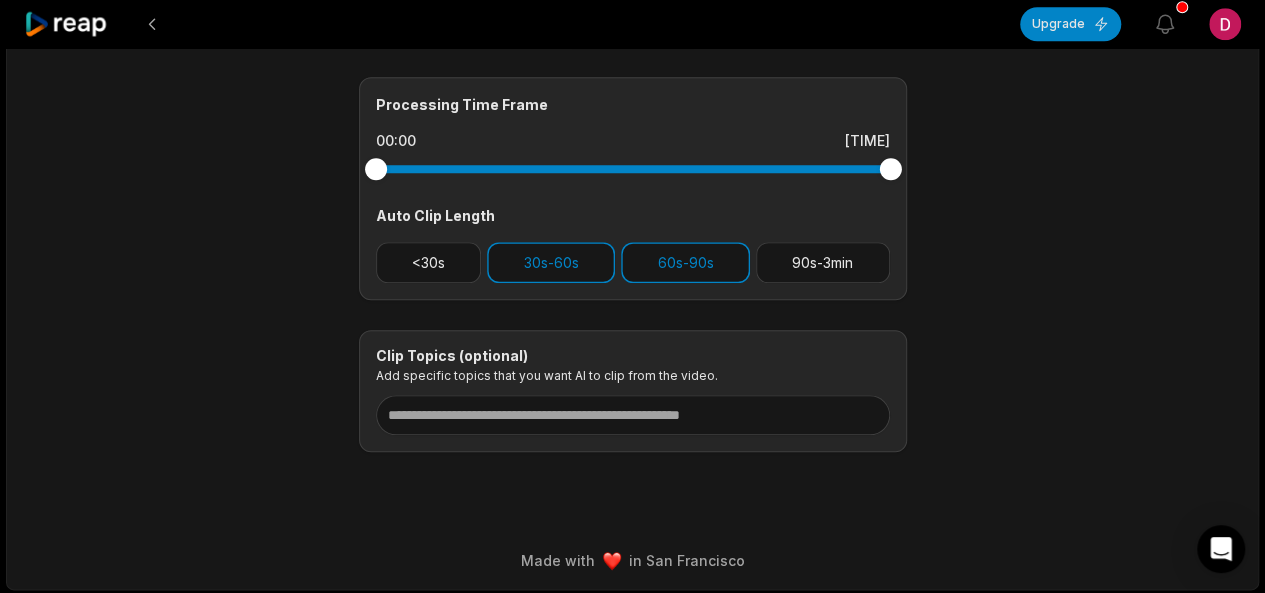 click on "Processing Time Frame 00:00 10:20 Auto Clip Length <30s 30s-60s 60s-90s 90s-3min" at bounding box center (633, 188) 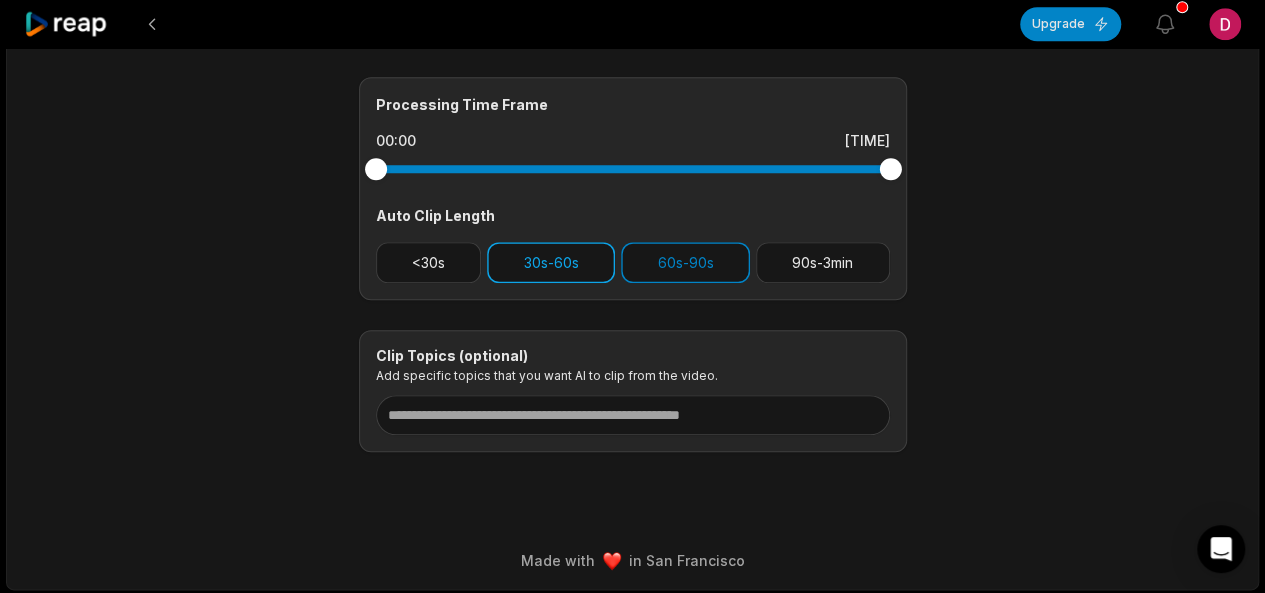 click on "30s-60s" at bounding box center (551, 262) 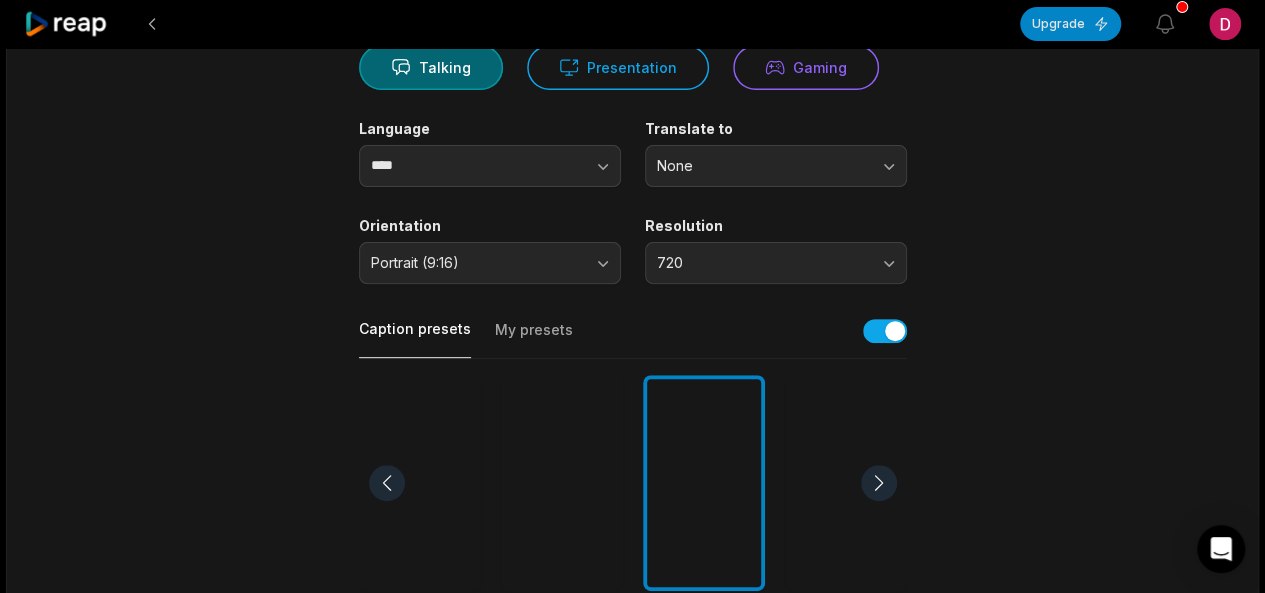 scroll, scrollTop: 54, scrollLeft: 0, axis: vertical 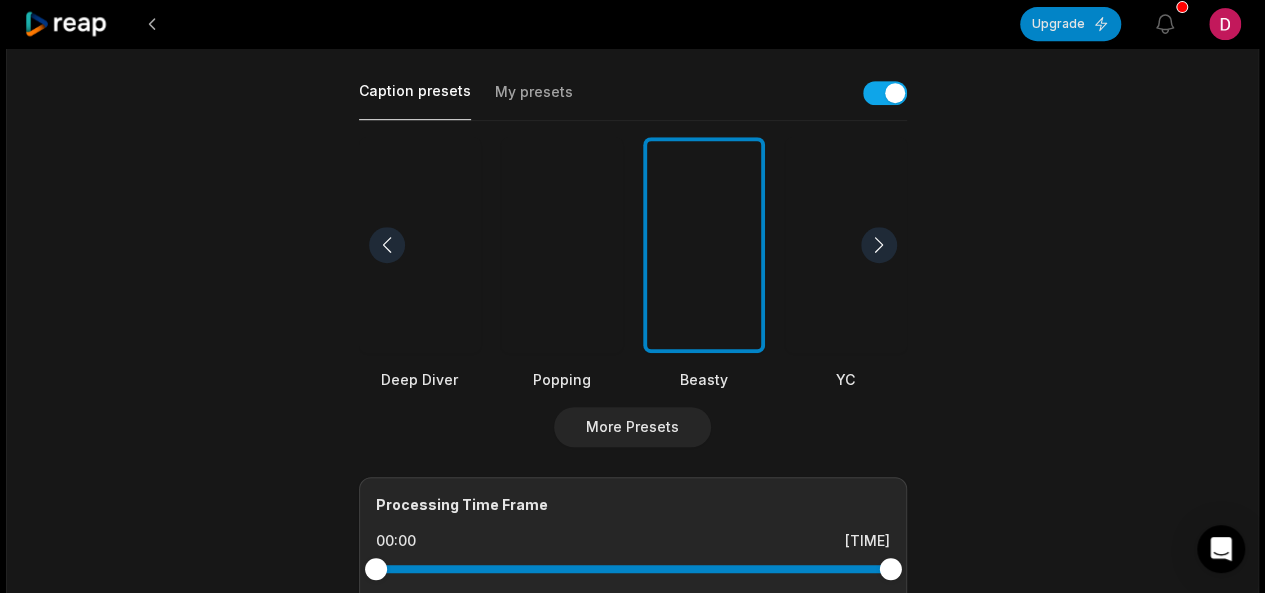 click 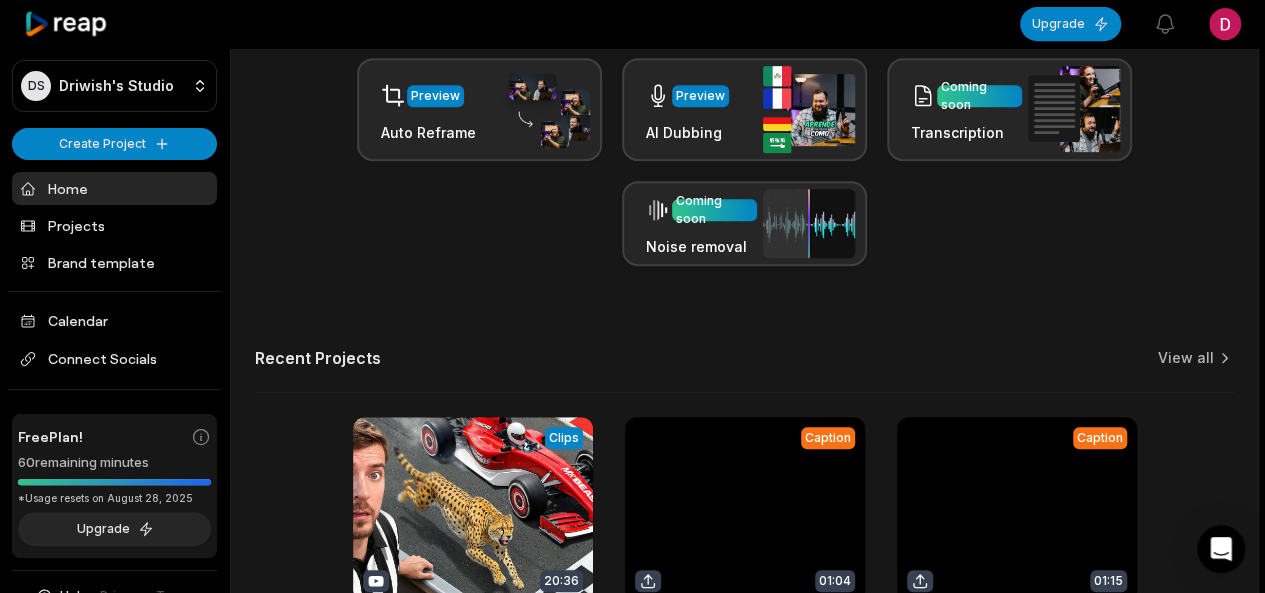 scroll, scrollTop: 0, scrollLeft: 0, axis: both 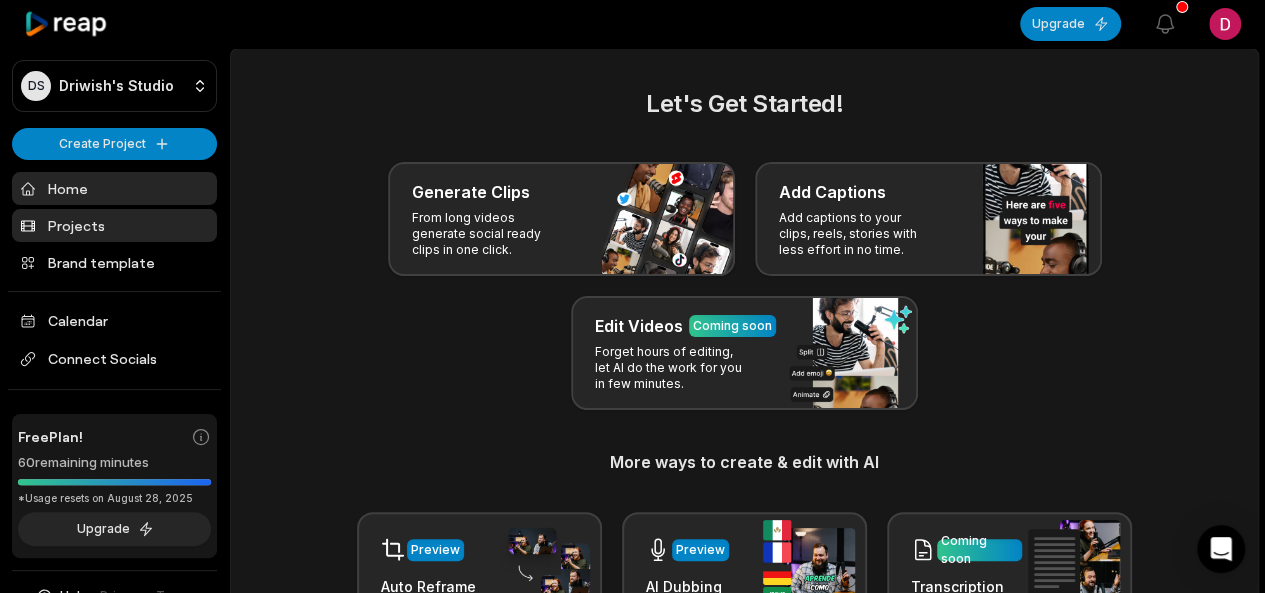 click on "Projects" at bounding box center [114, 225] 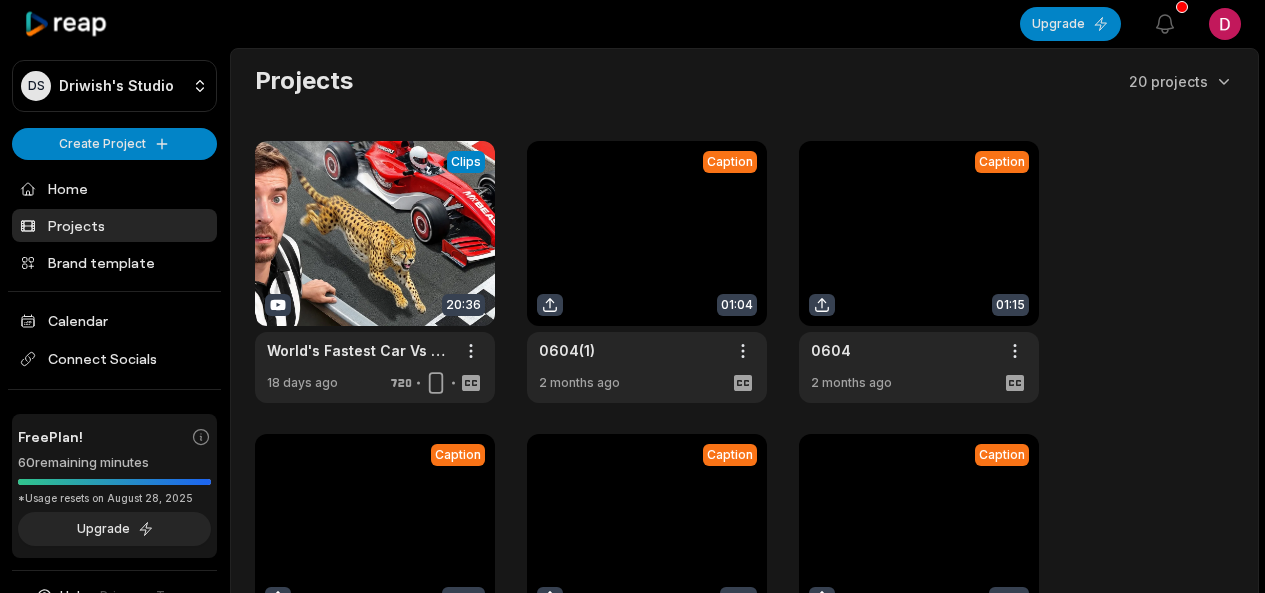 scroll, scrollTop: 0, scrollLeft: 0, axis: both 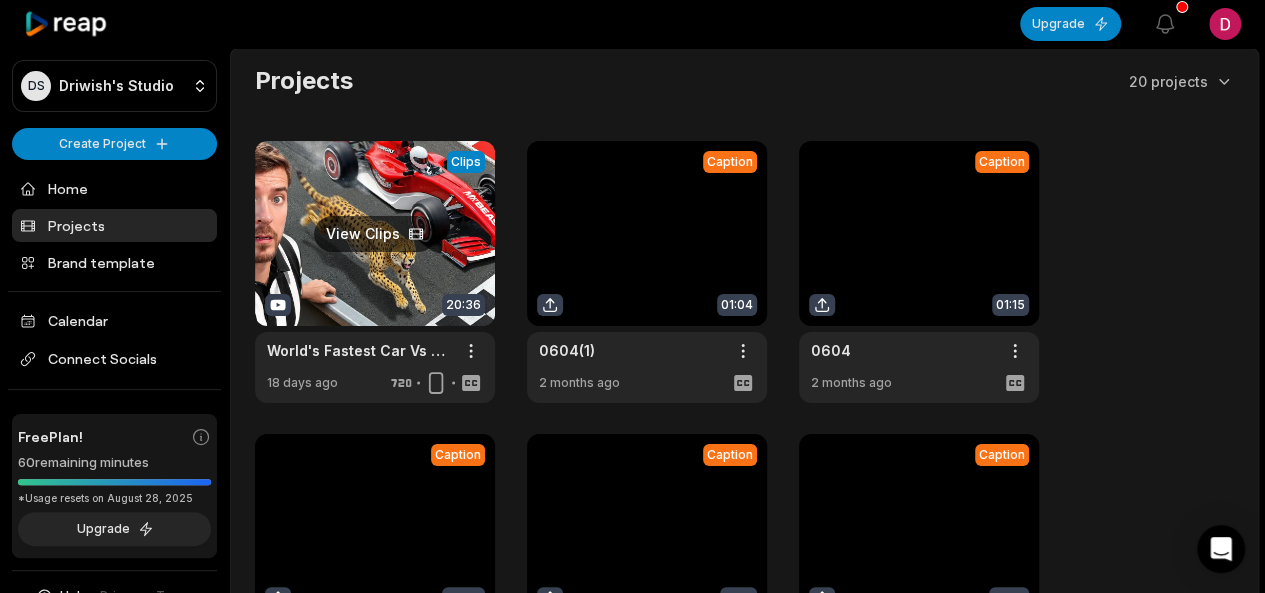 click at bounding box center [375, 272] 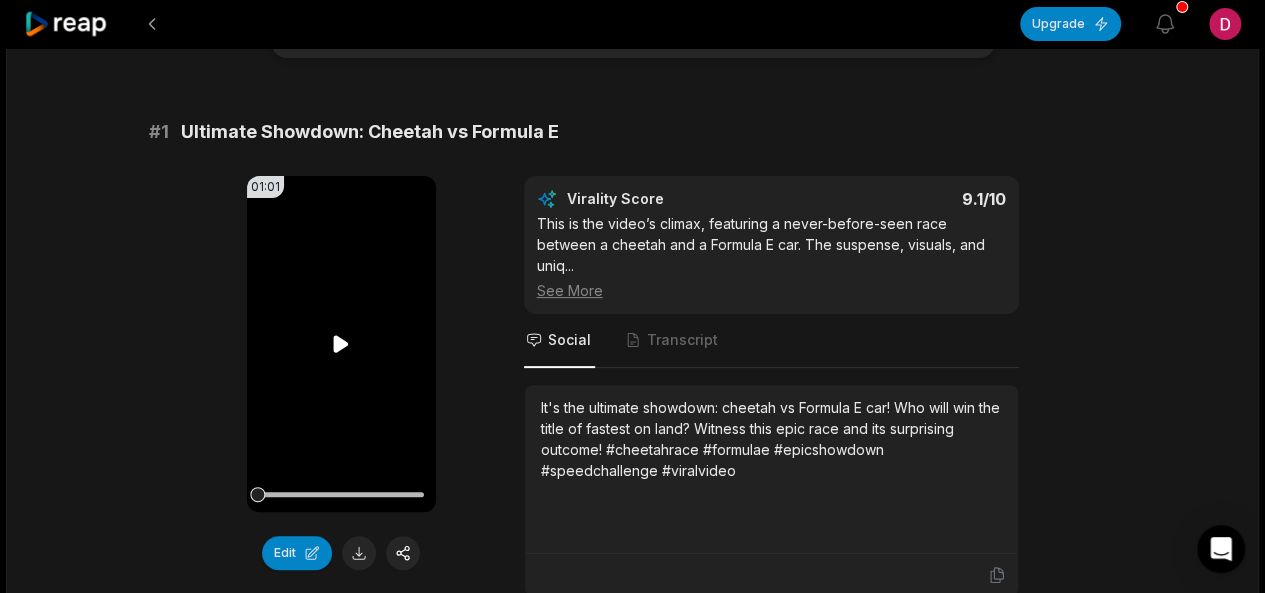 scroll, scrollTop: 200, scrollLeft: 0, axis: vertical 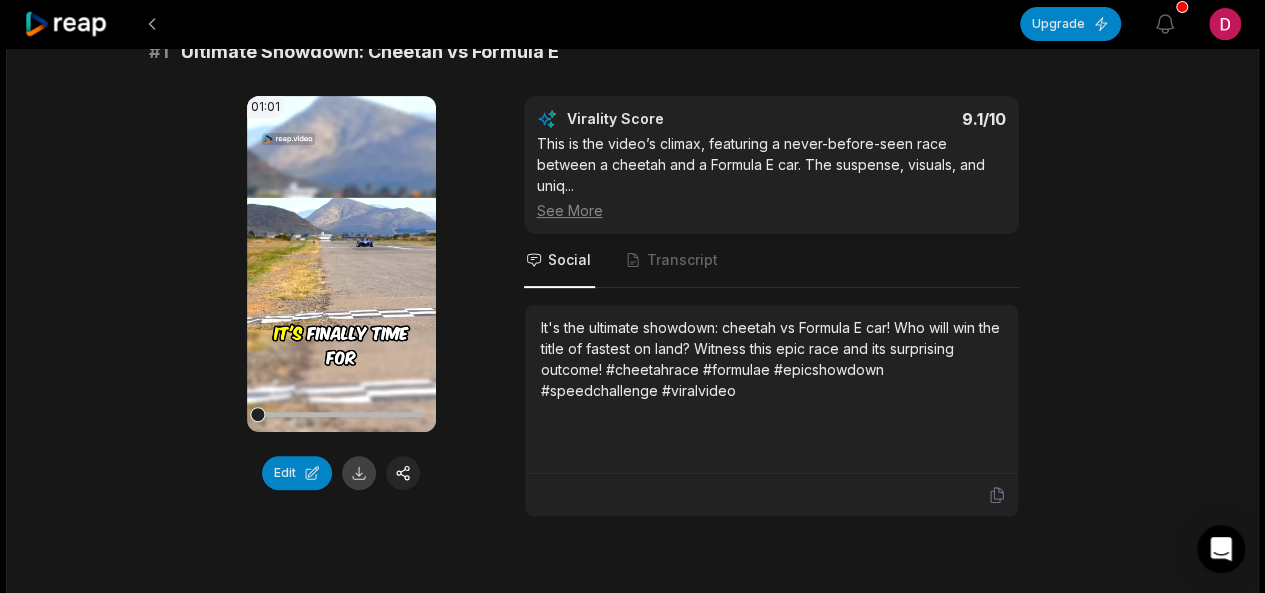 click at bounding box center [359, 473] 